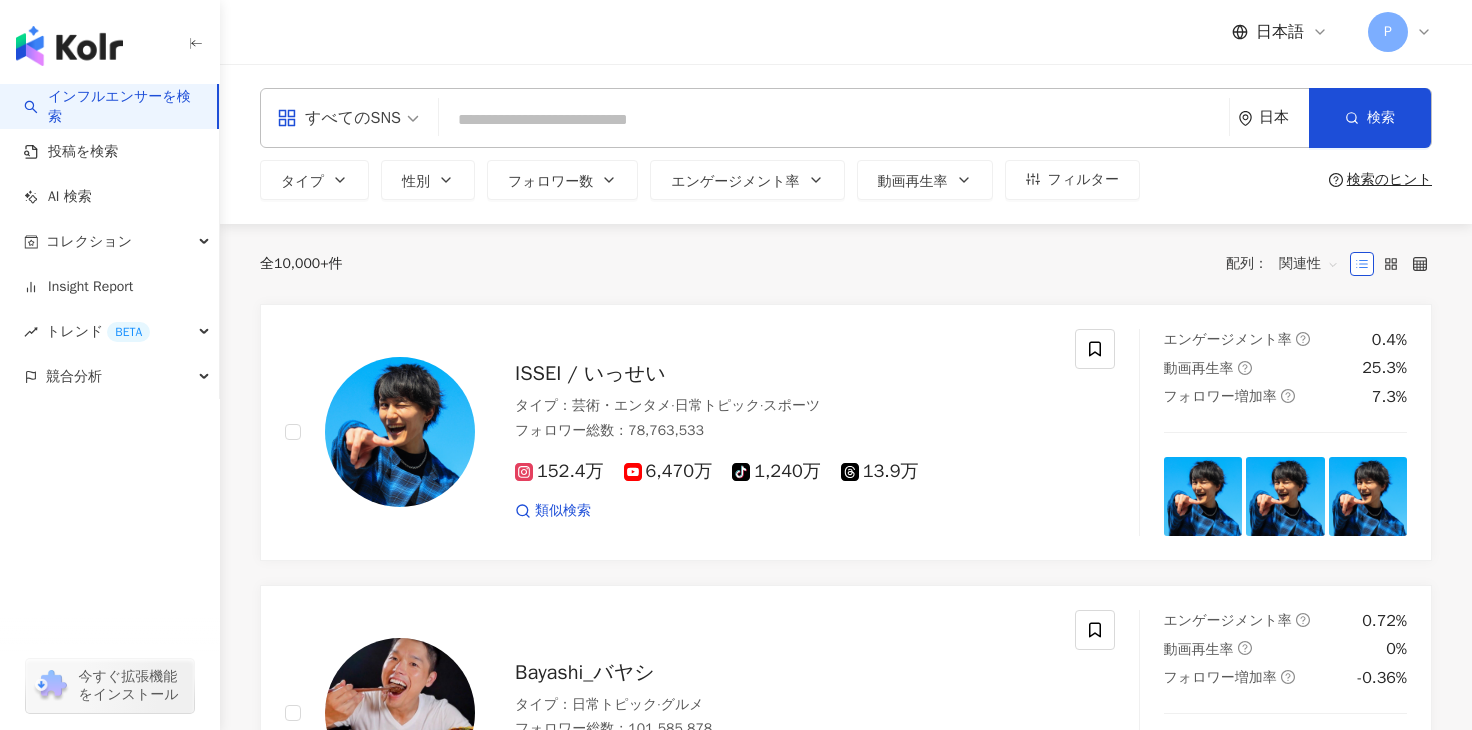 scroll, scrollTop: 0, scrollLeft: 0, axis: both 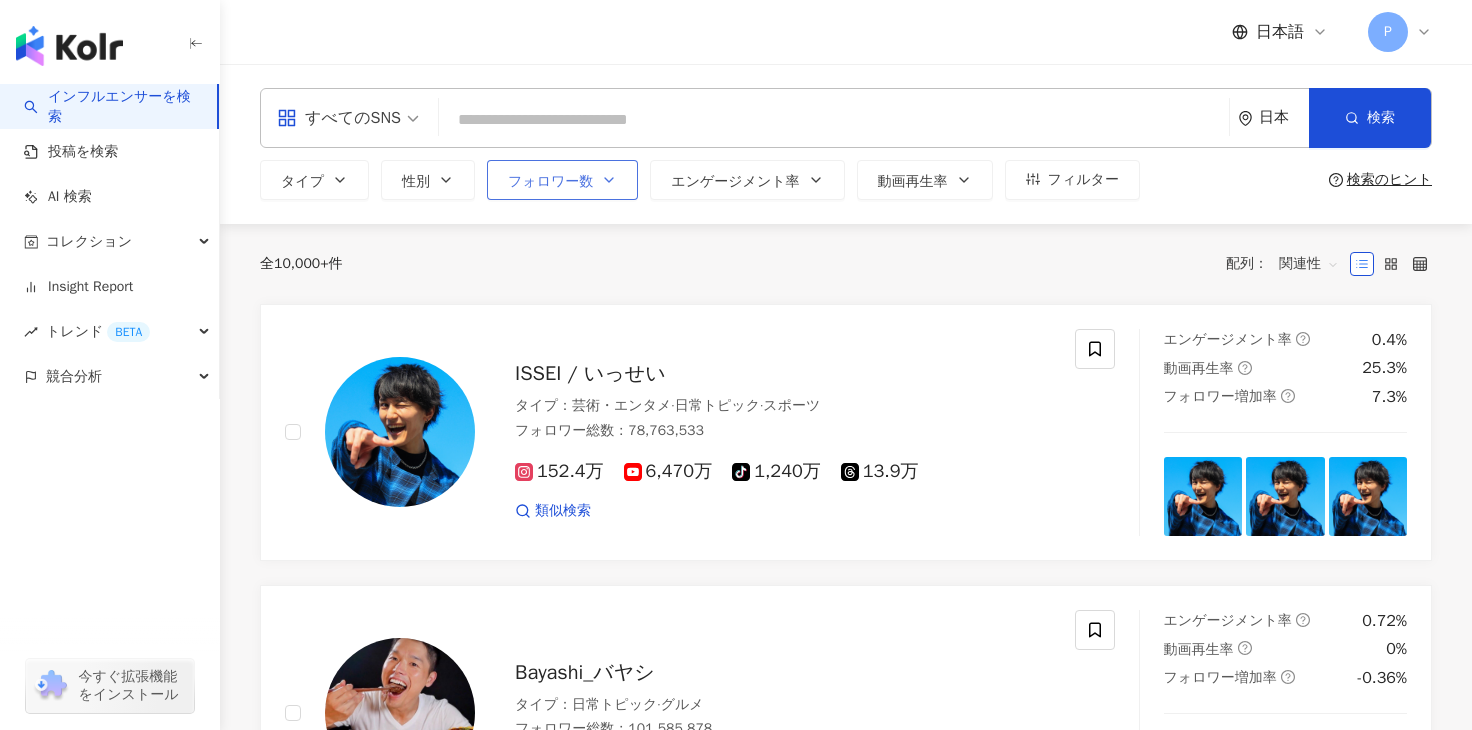 click 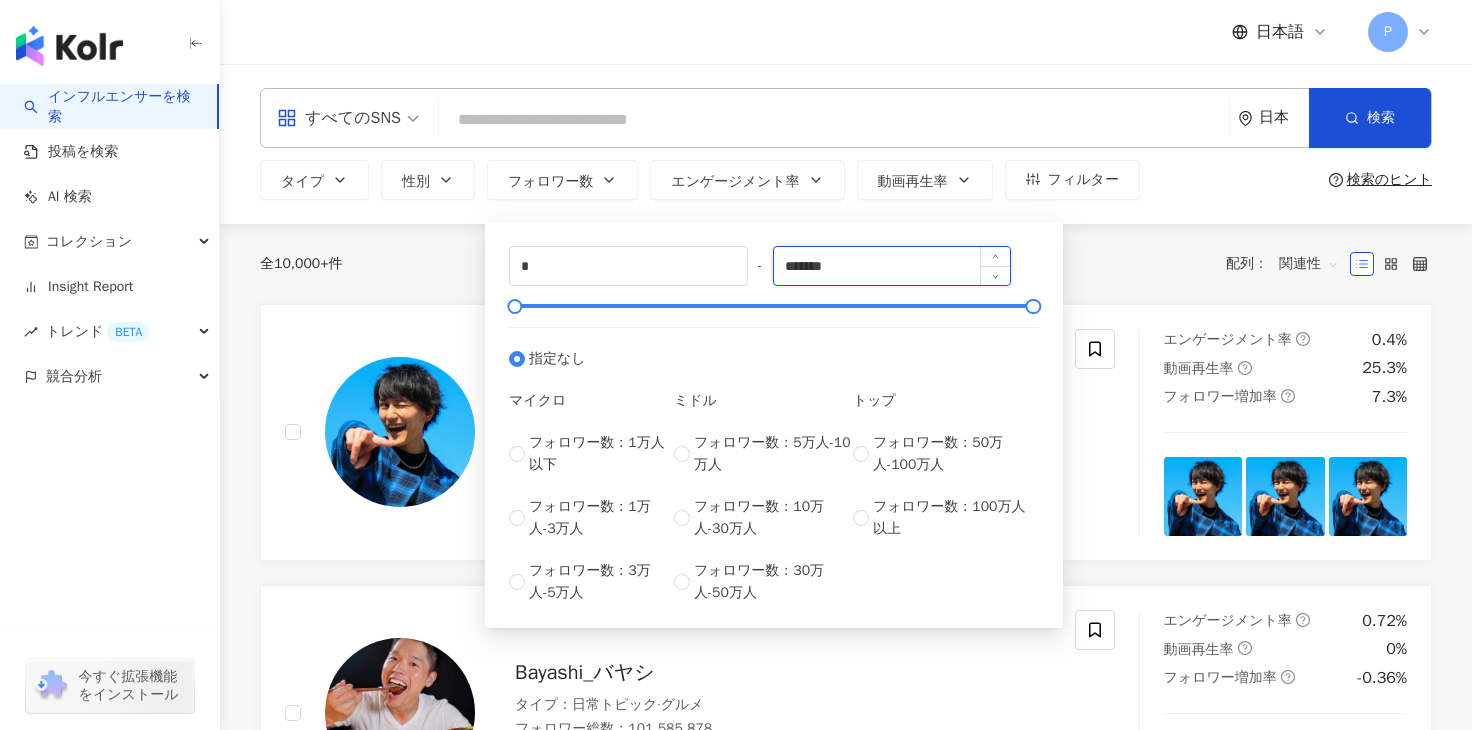 click on "*******" at bounding box center (892, 266) 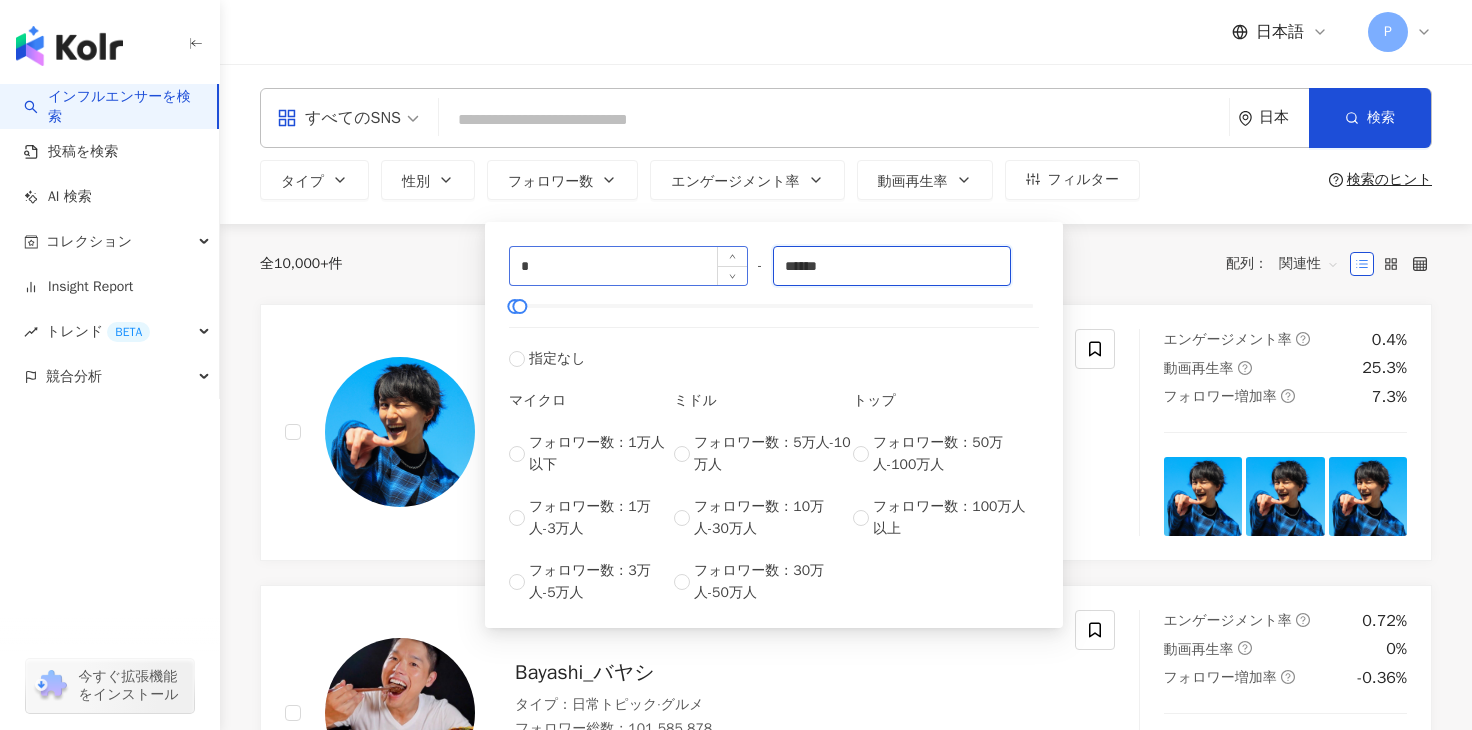 type on "******" 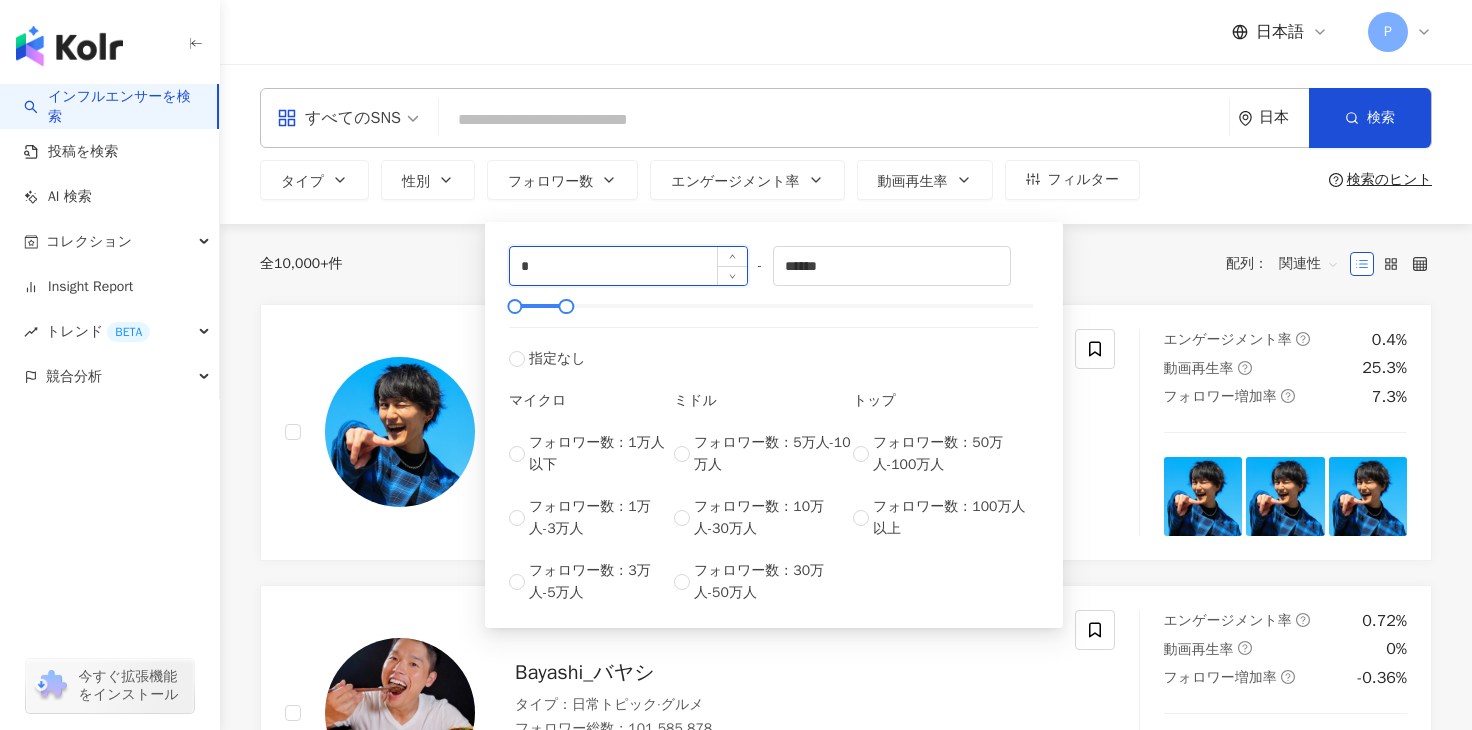 click on "*" at bounding box center [628, 266] 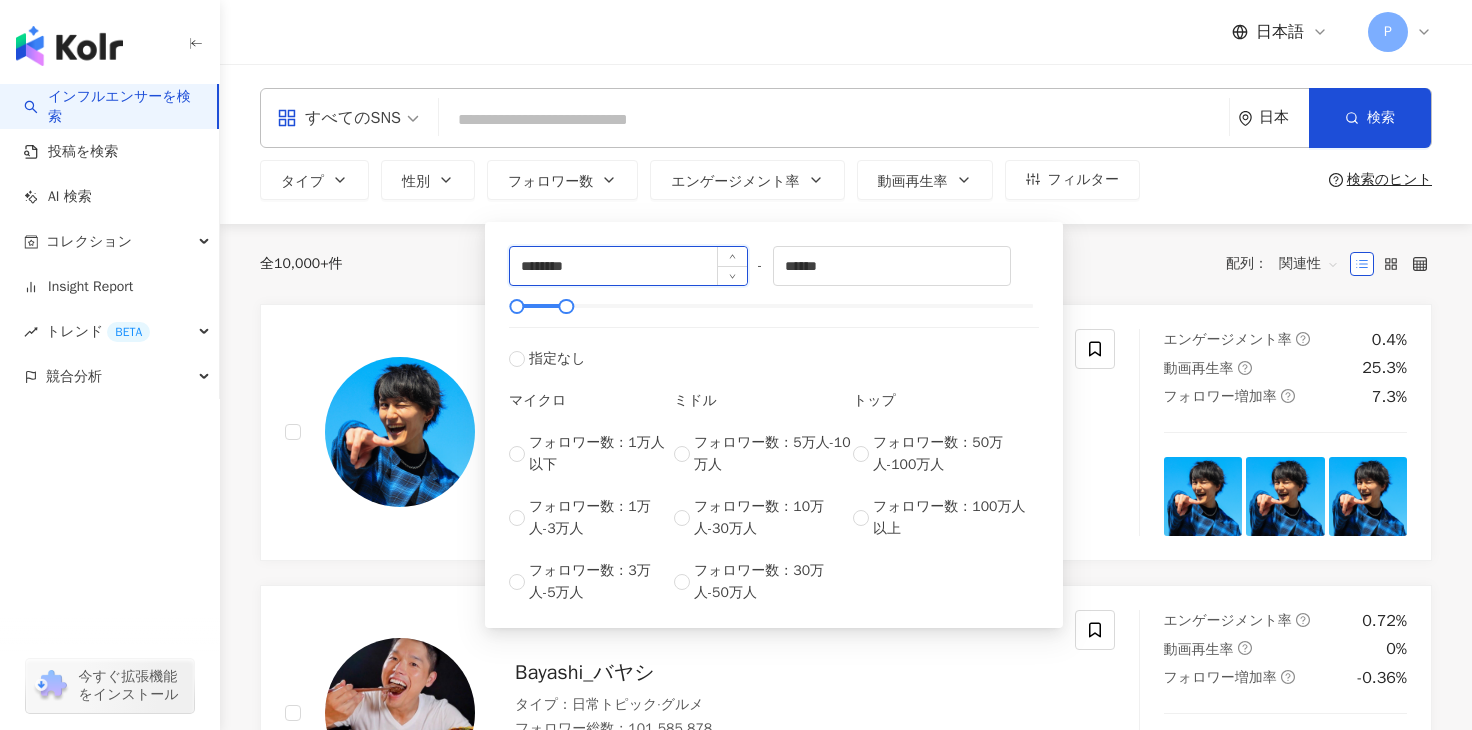click on "********" at bounding box center (628, 266) 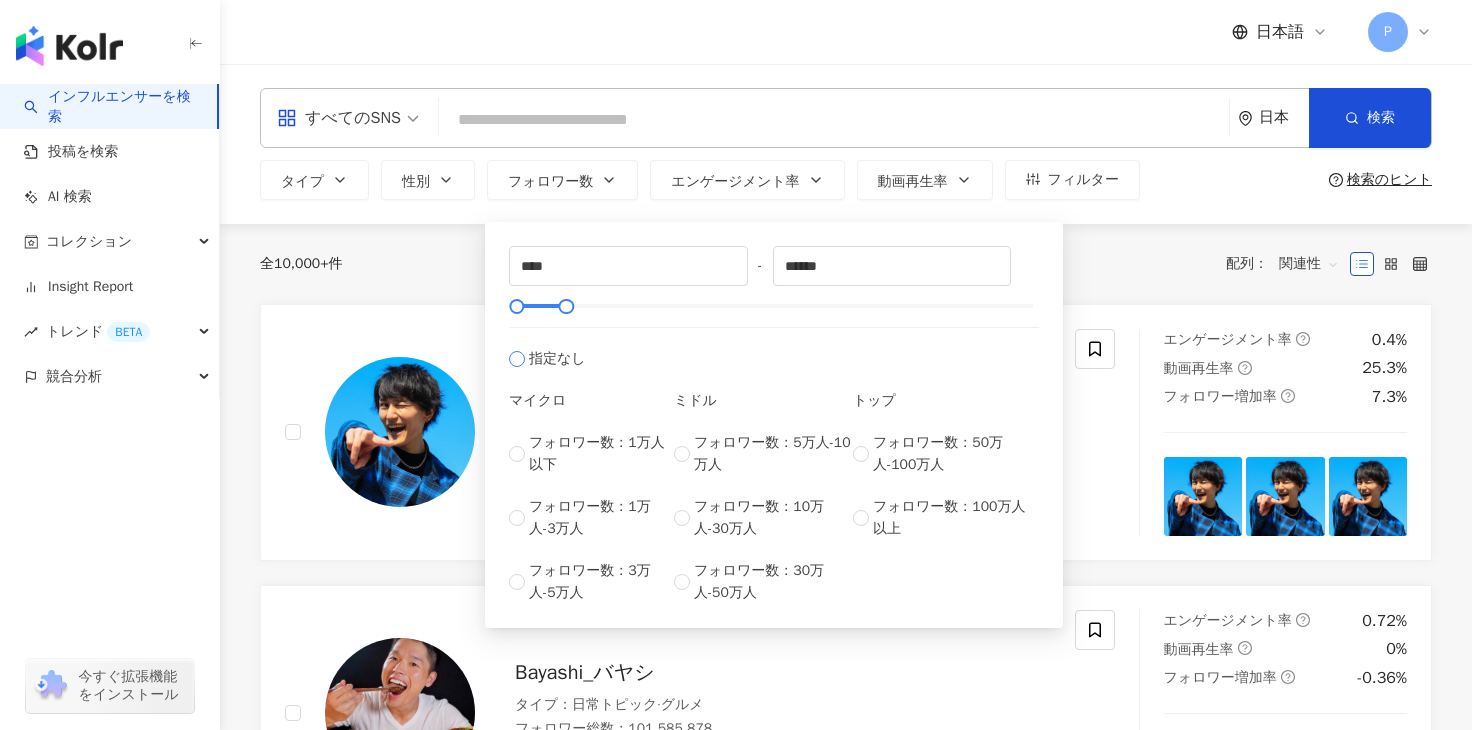 click on "指定なし" at bounding box center [774, 348] 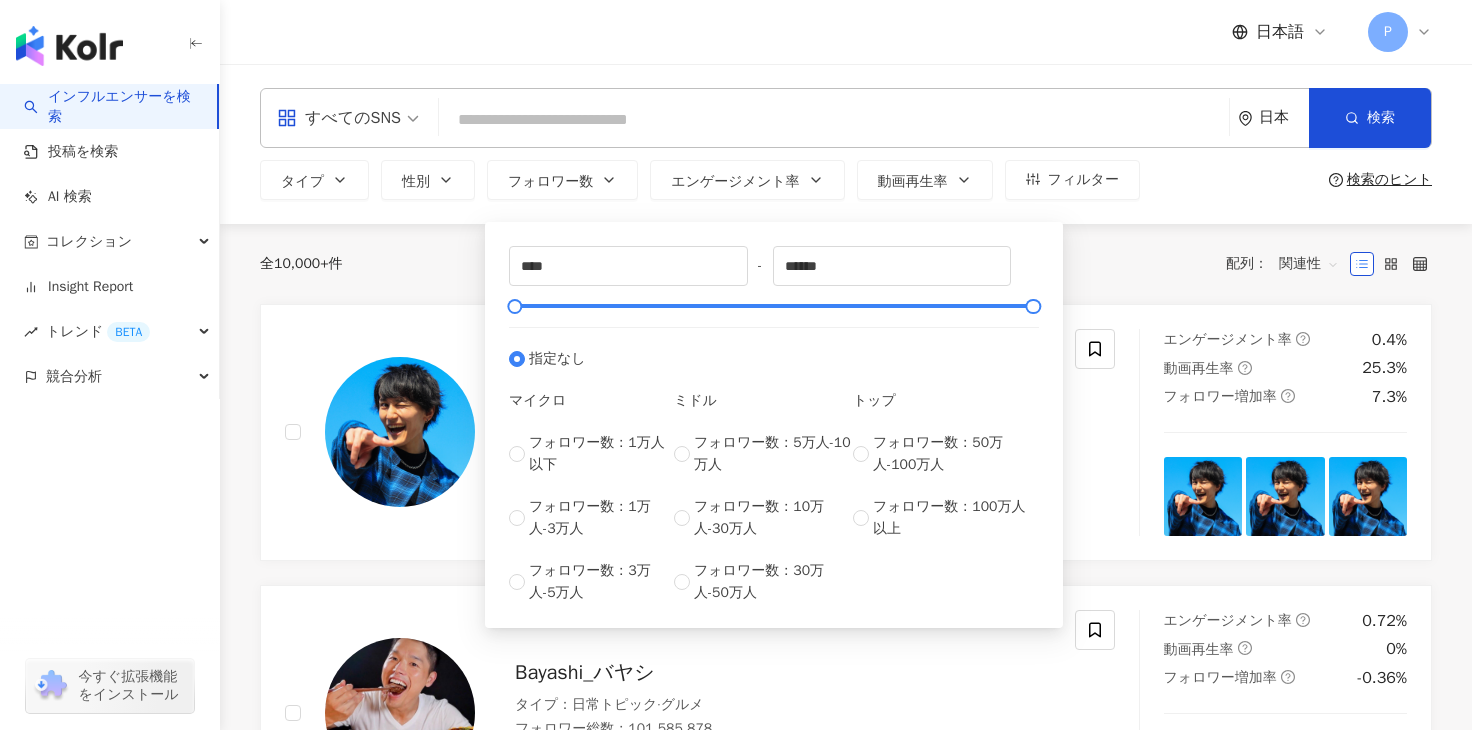 type on "*" 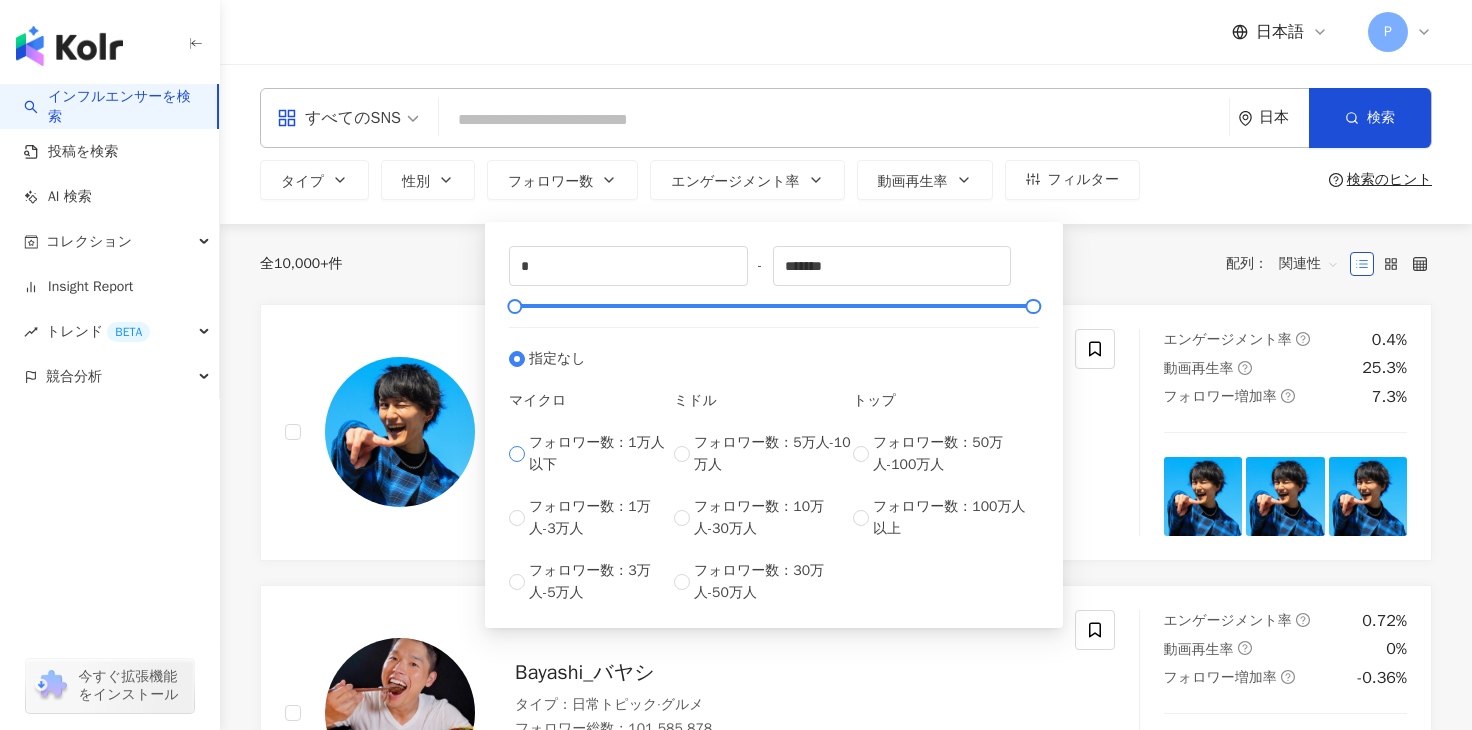 type on "****" 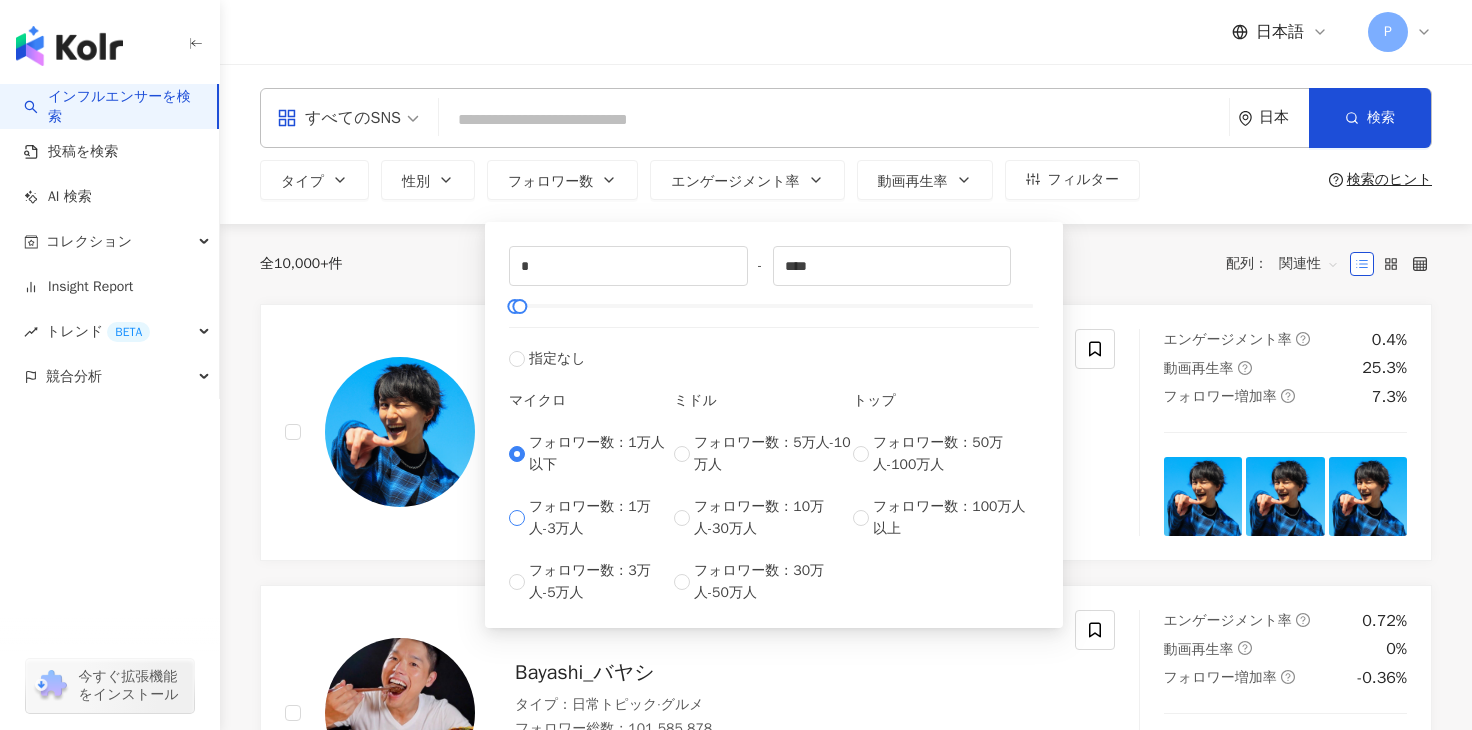click on "フォロワー数：1万人-3万人" at bounding box center (591, 518) 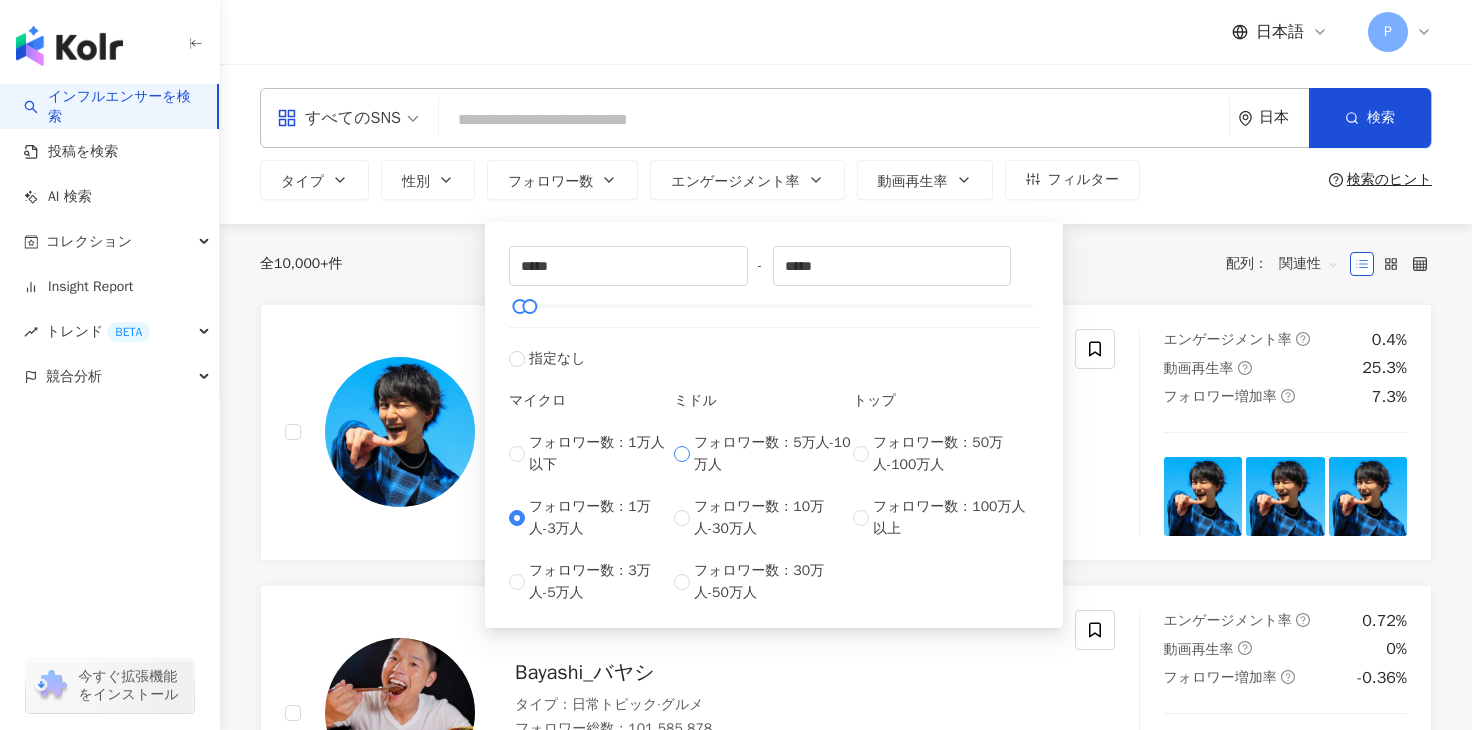 type on "*****" 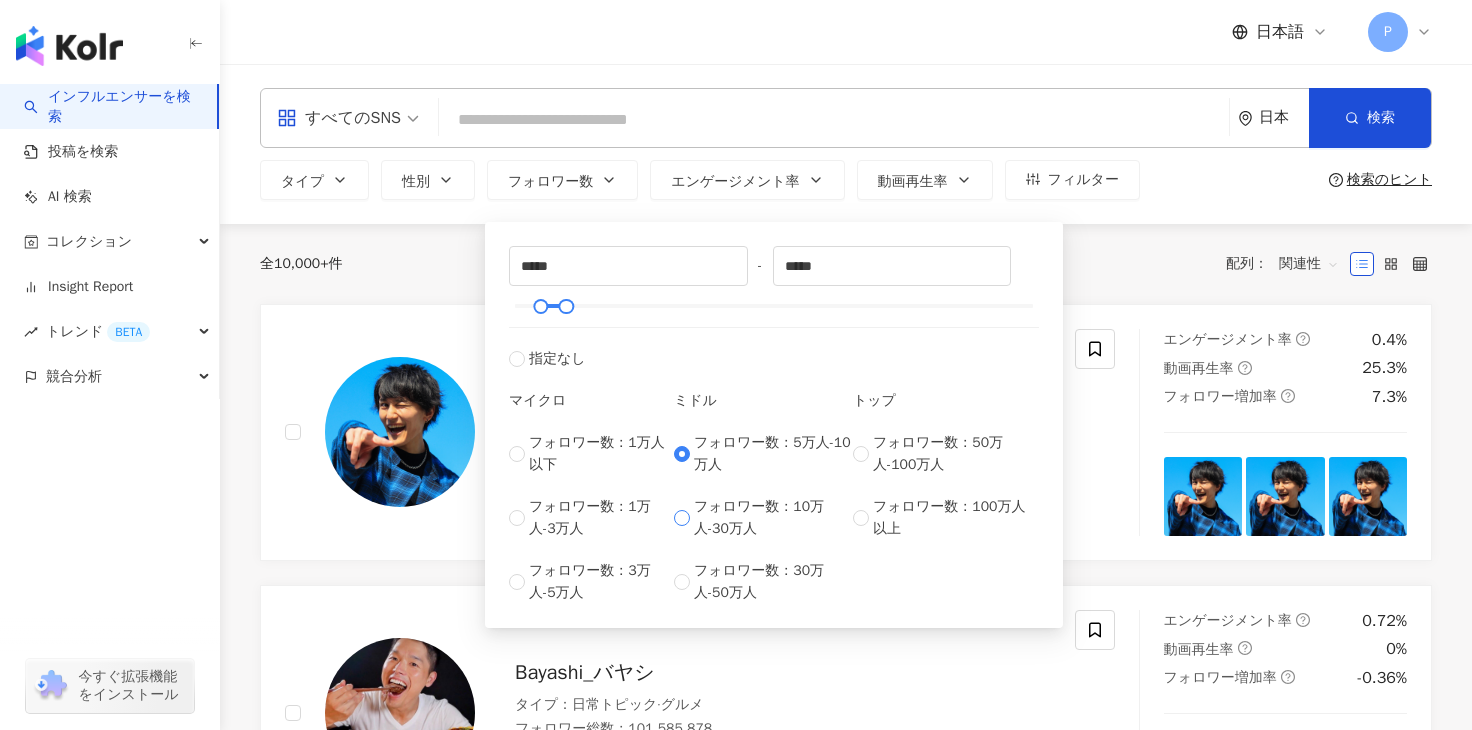 type on "******" 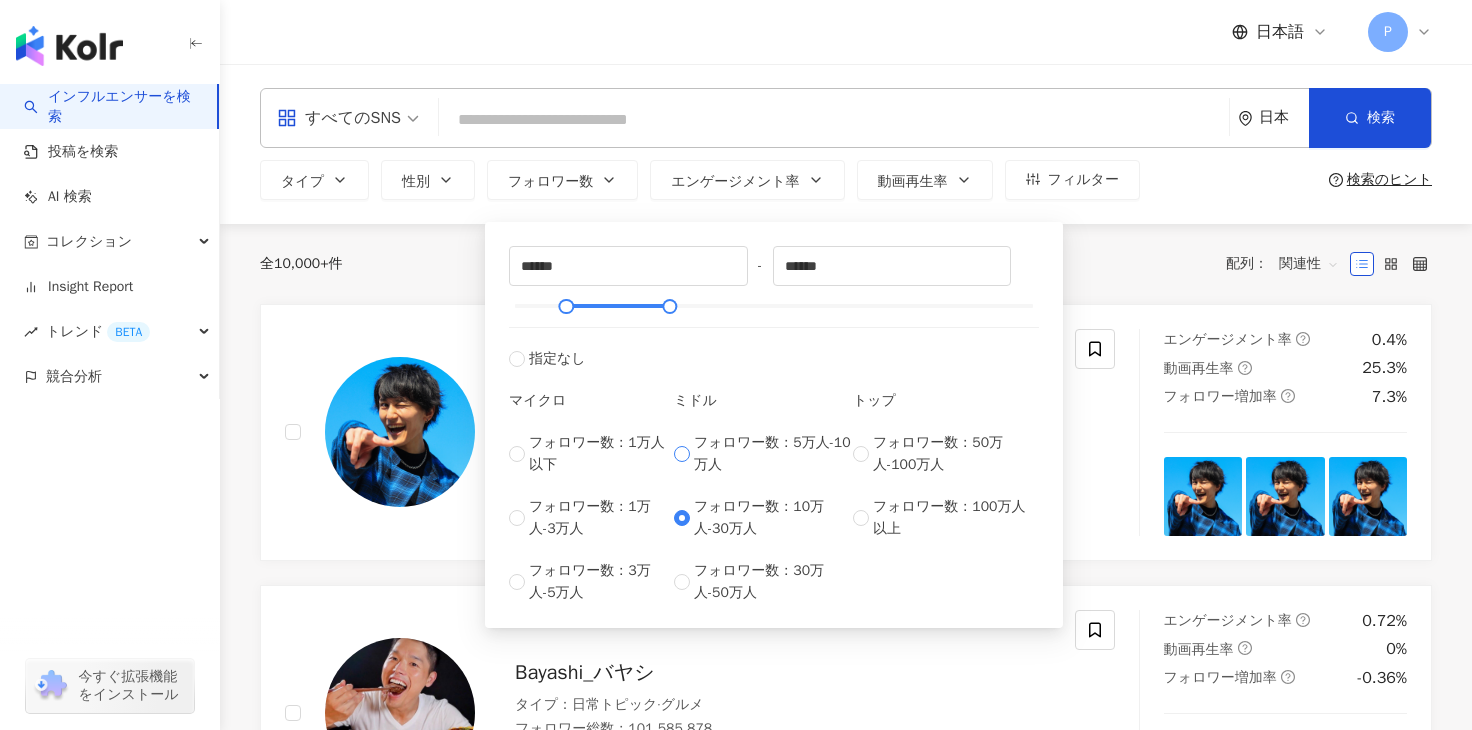 type on "*****" 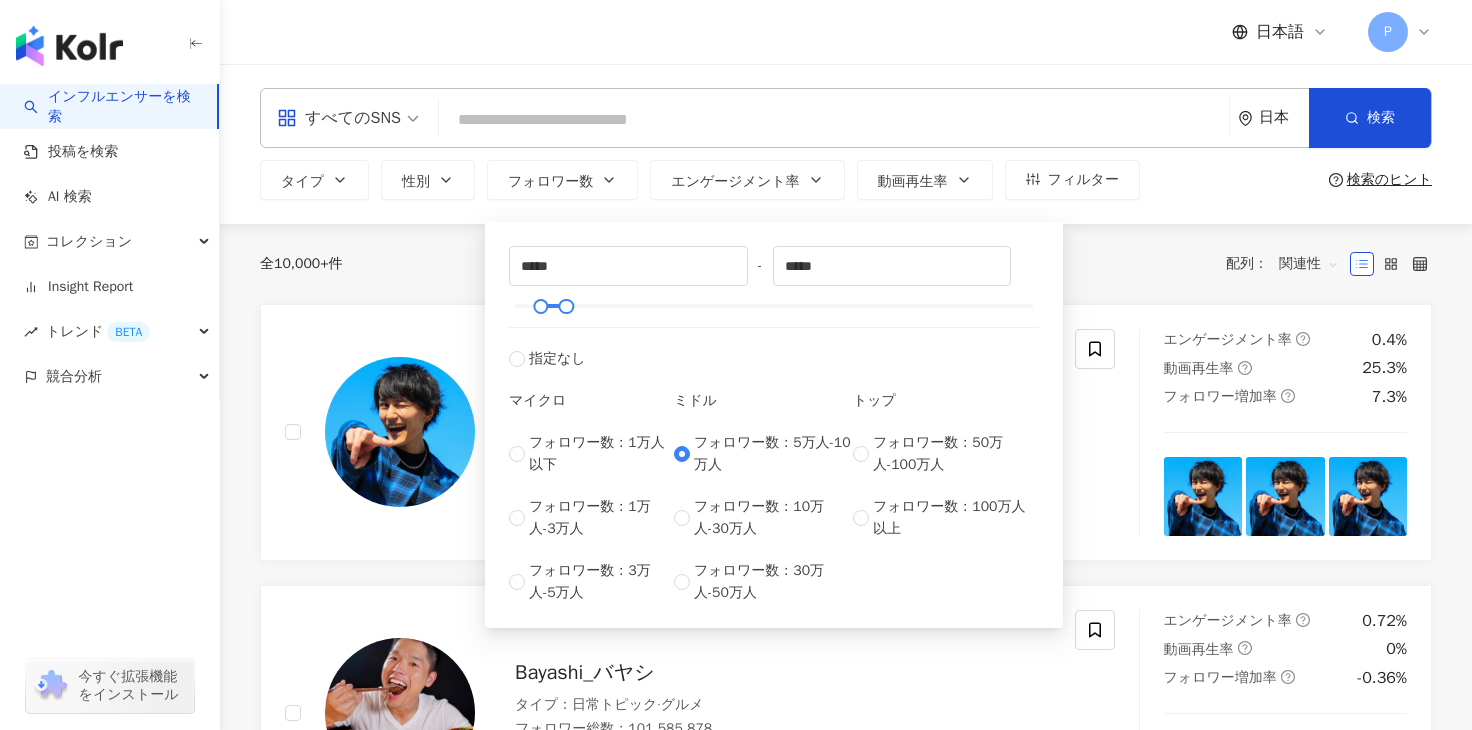click on "全  10,000+  件 配列： 関連性" at bounding box center [846, 264] 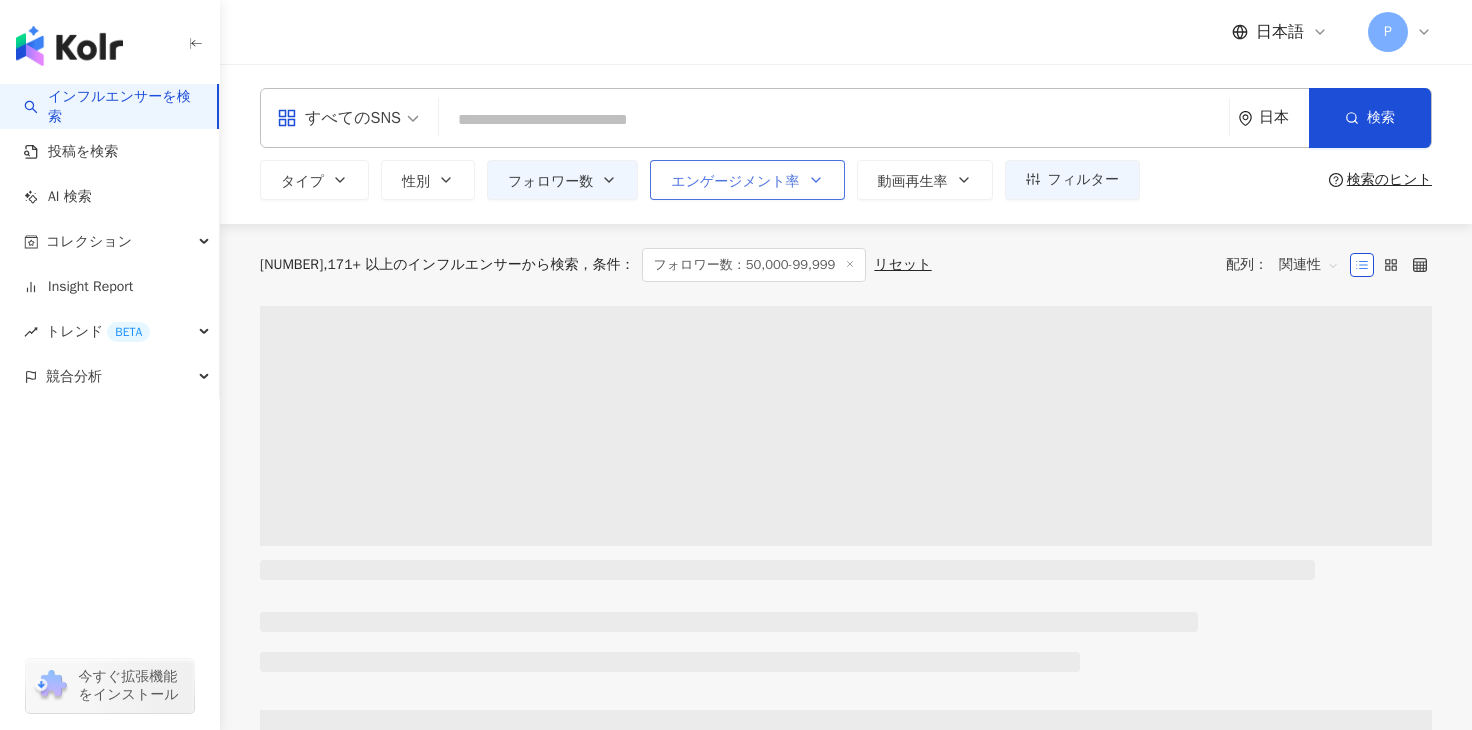 click on "エンゲージメント率" at bounding box center (747, 180) 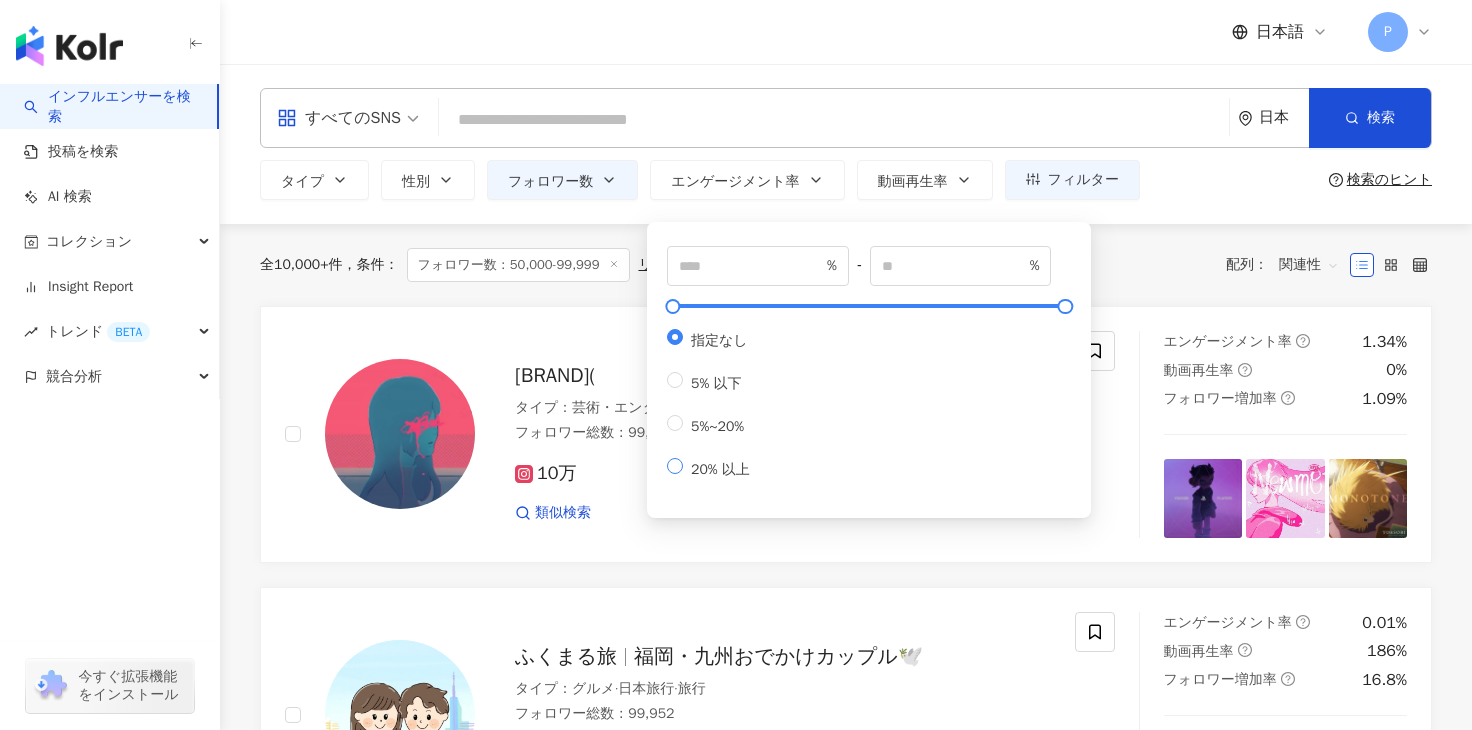 type on "**" 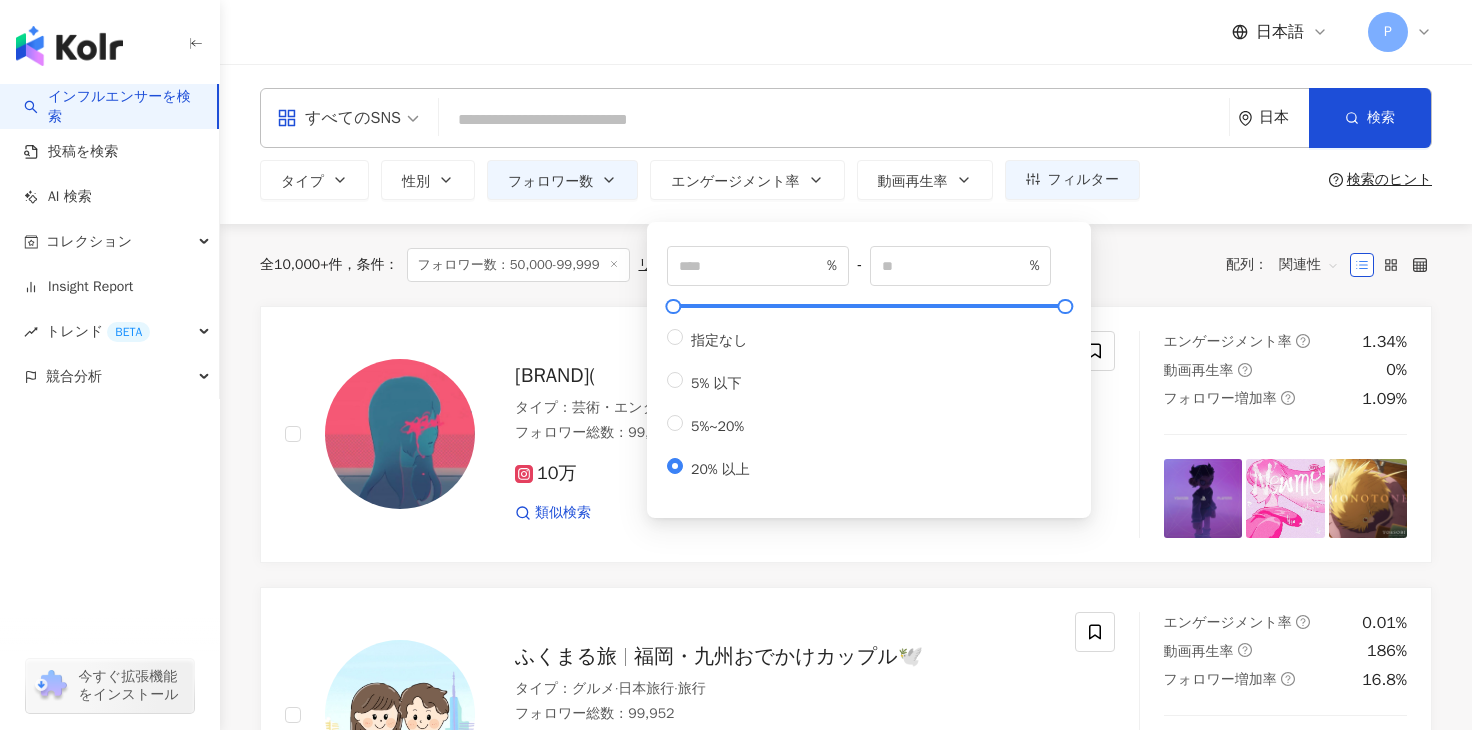 click on "全  10,000+  件 条件 ： フォロワー数：50,000-99,999 リセット 配列： 関連性" at bounding box center [846, 265] 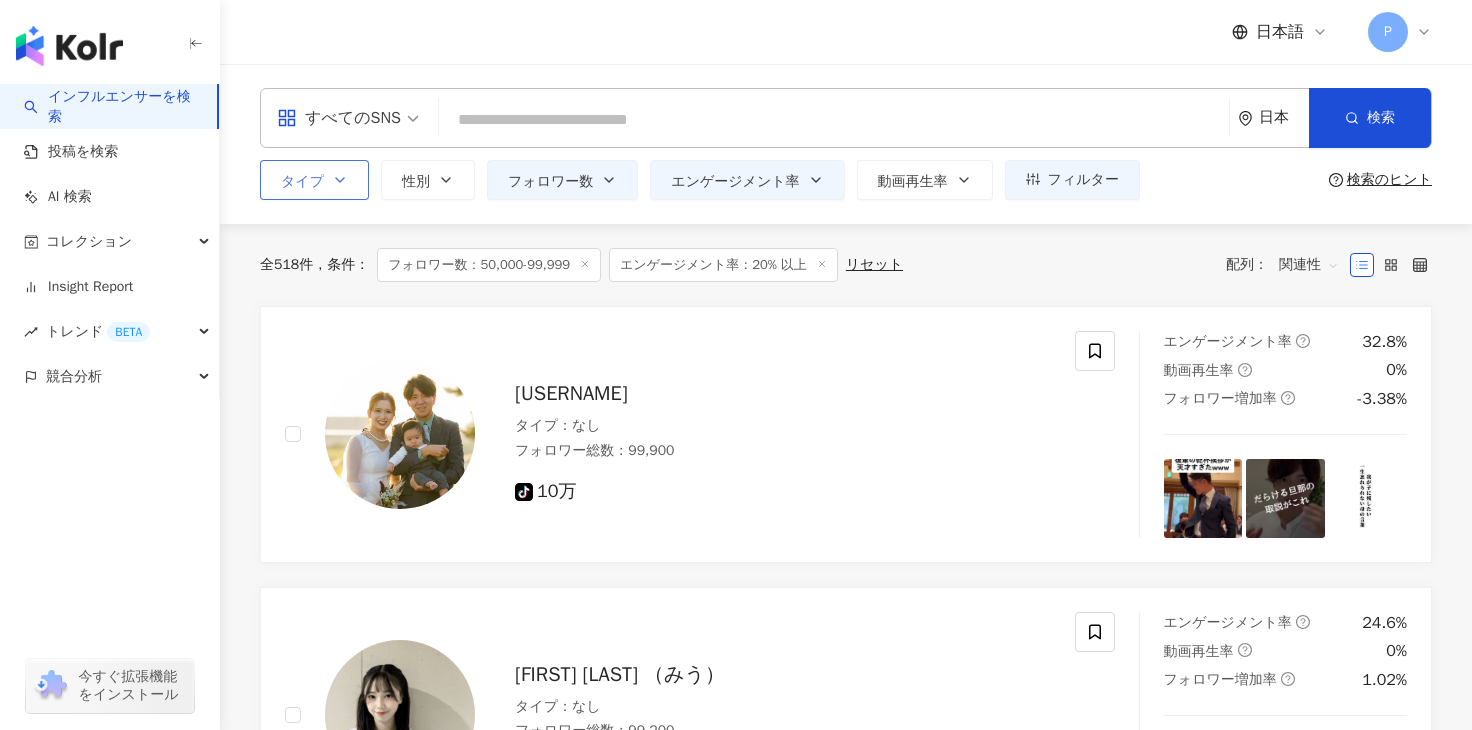 click on "タイプ" at bounding box center [314, 180] 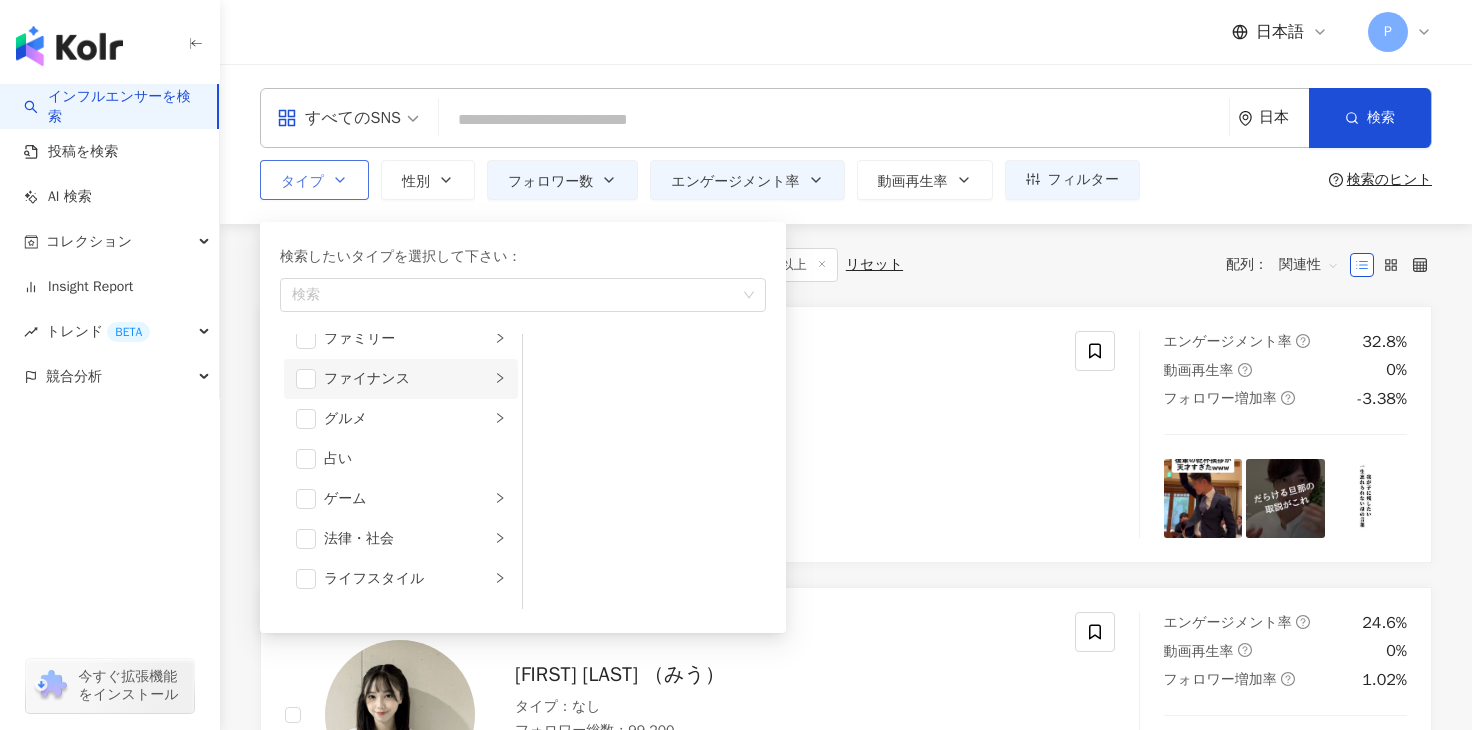 scroll, scrollTop: 229, scrollLeft: 0, axis: vertical 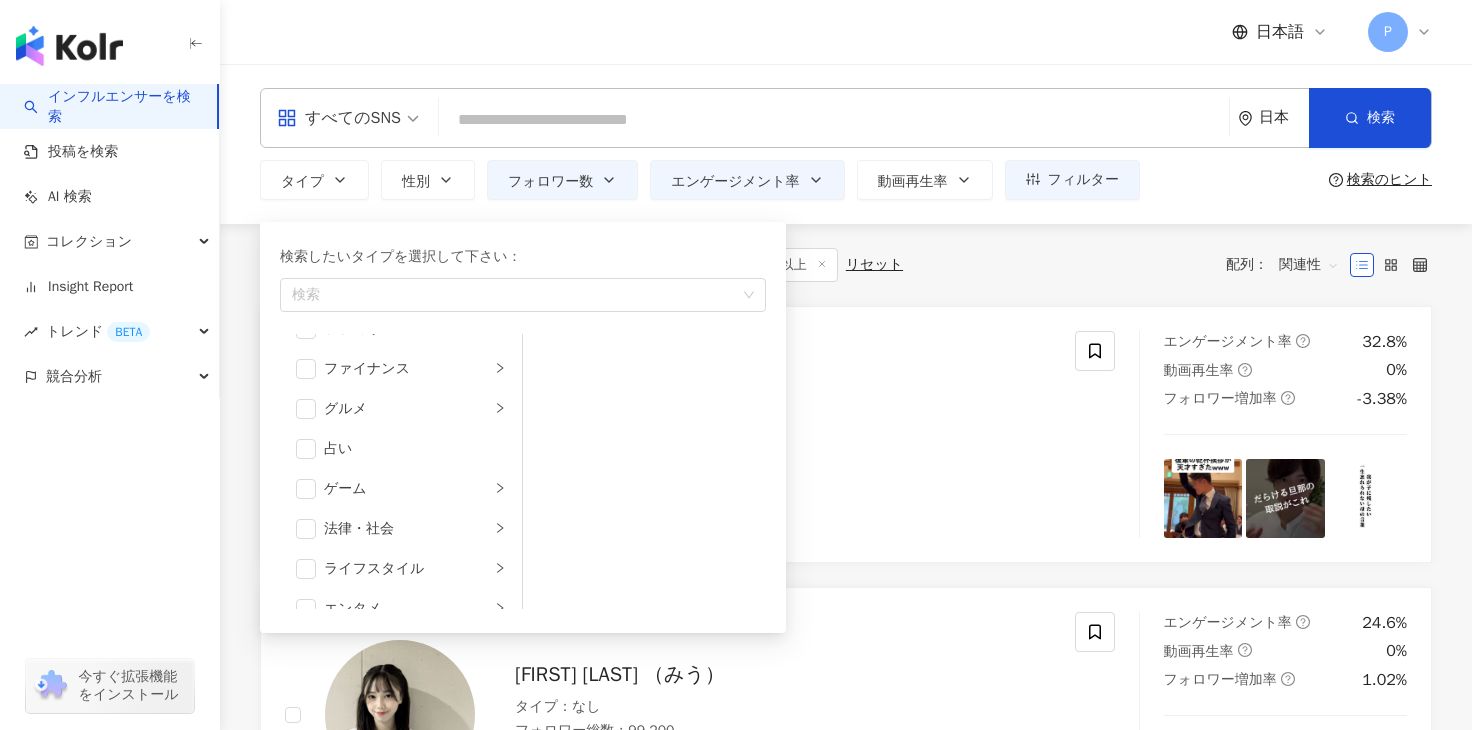 click on "[USERNAME] タイプ ： なし フォロワー総数 ： 99,900 tiktok-icon 10万 エンゲージメント率 32.8% 動画再生率 0% フォロワー増加率 -3.38% [FIRST] [LAST] （みう） タイプ ： なし フォロワー総数 ： 99,200 tiktok-icon 9.9万 エンゲージメント率 24.6% 動画再生率 0% フォロワー増加率 1.02% [USERNAME] タイプ ： なし フォロワー総数 ： 99,200 tiktok-icon 9.9万 エンゲージメント率 26.8% 動画再生率 0% フォロワー増加率 0.51% [USERNAME]" at bounding box center (846, 876) 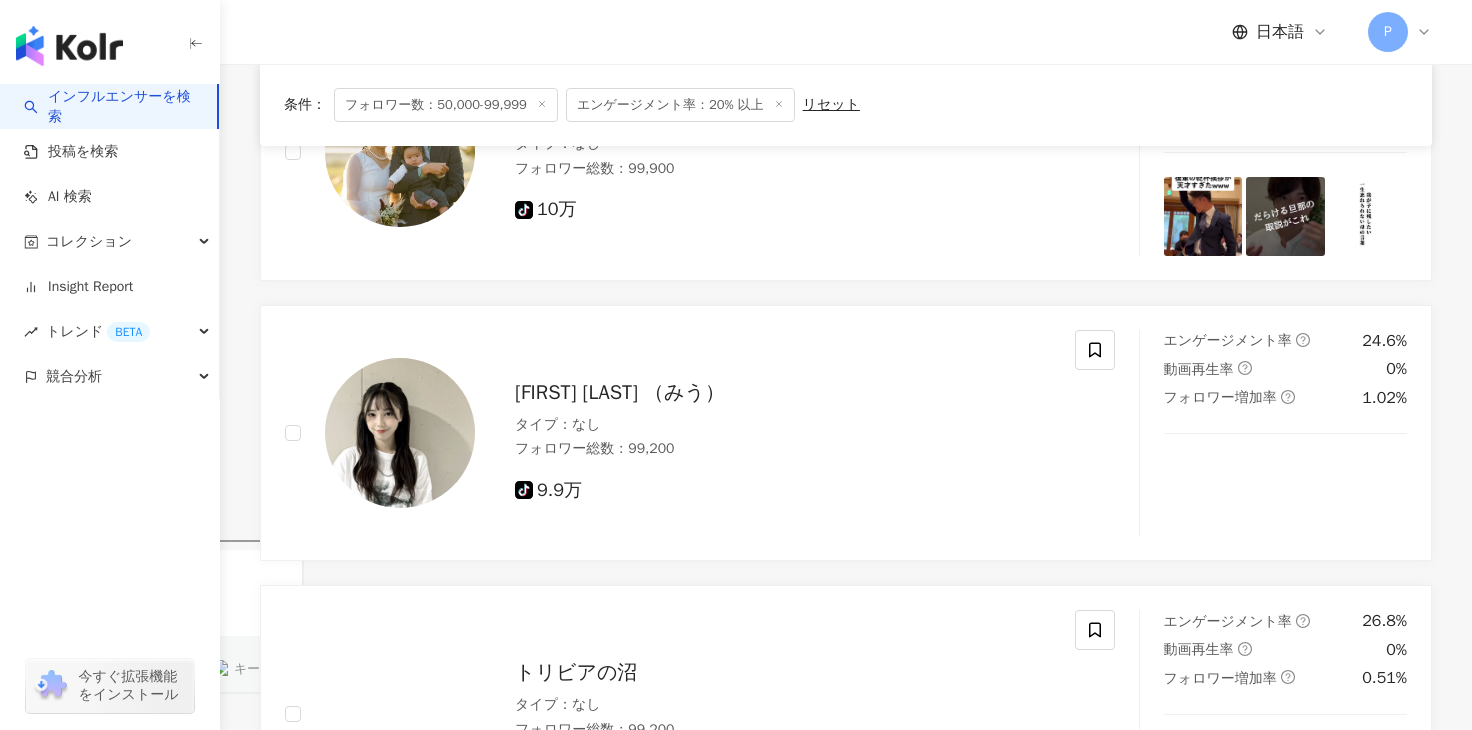 scroll, scrollTop: 277, scrollLeft: 0, axis: vertical 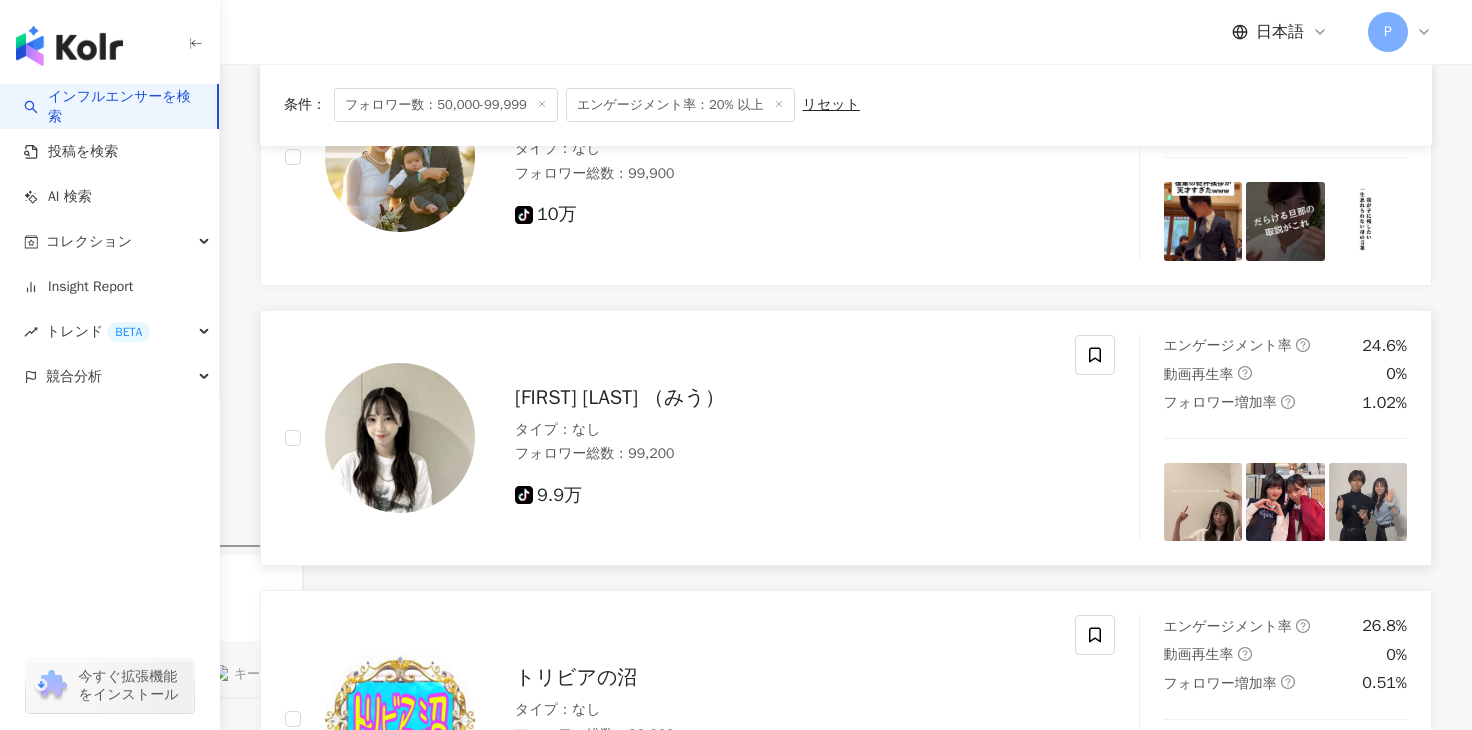 click on "[FIRST] [LAST] （みう）" at bounding box center (620, 397) 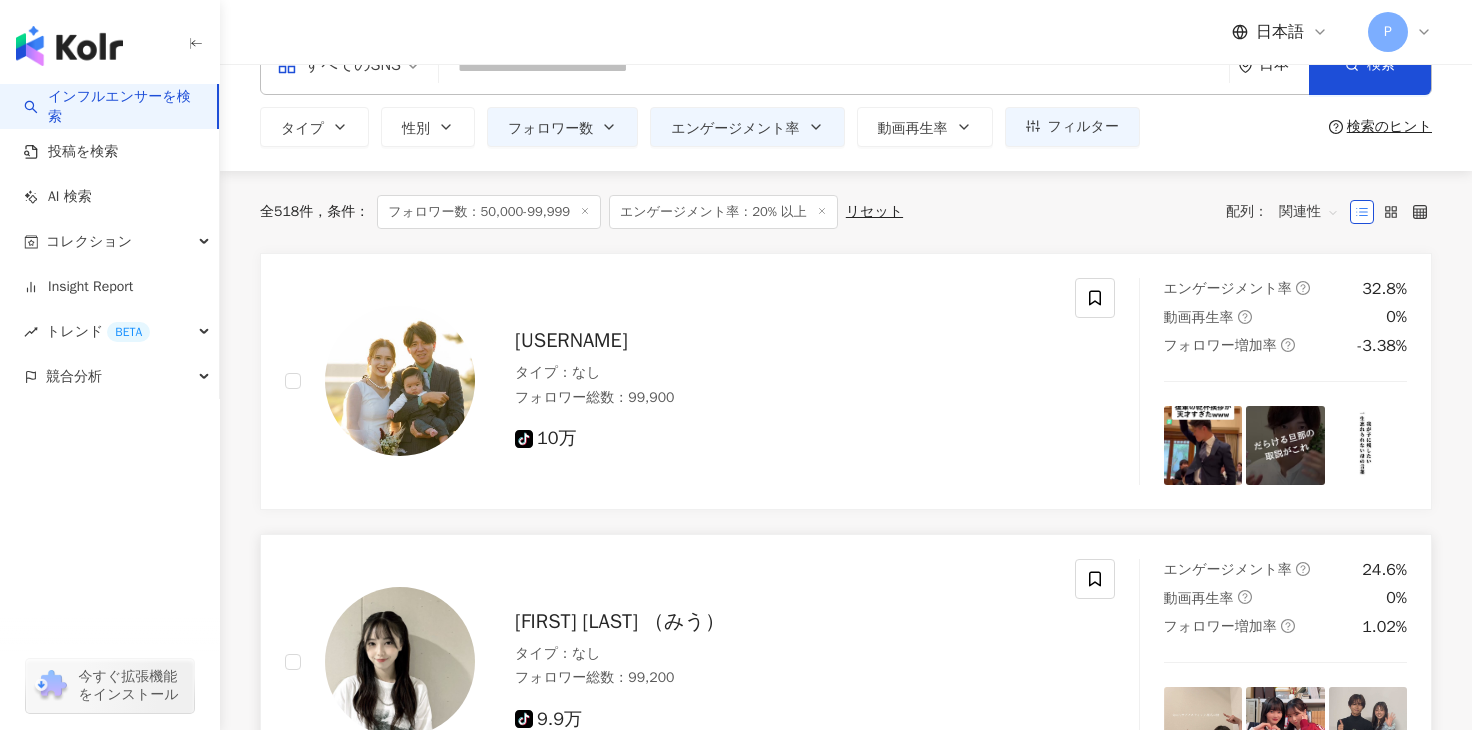 scroll, scrollTop: 39, scrollLeft: 0, axis: vertical 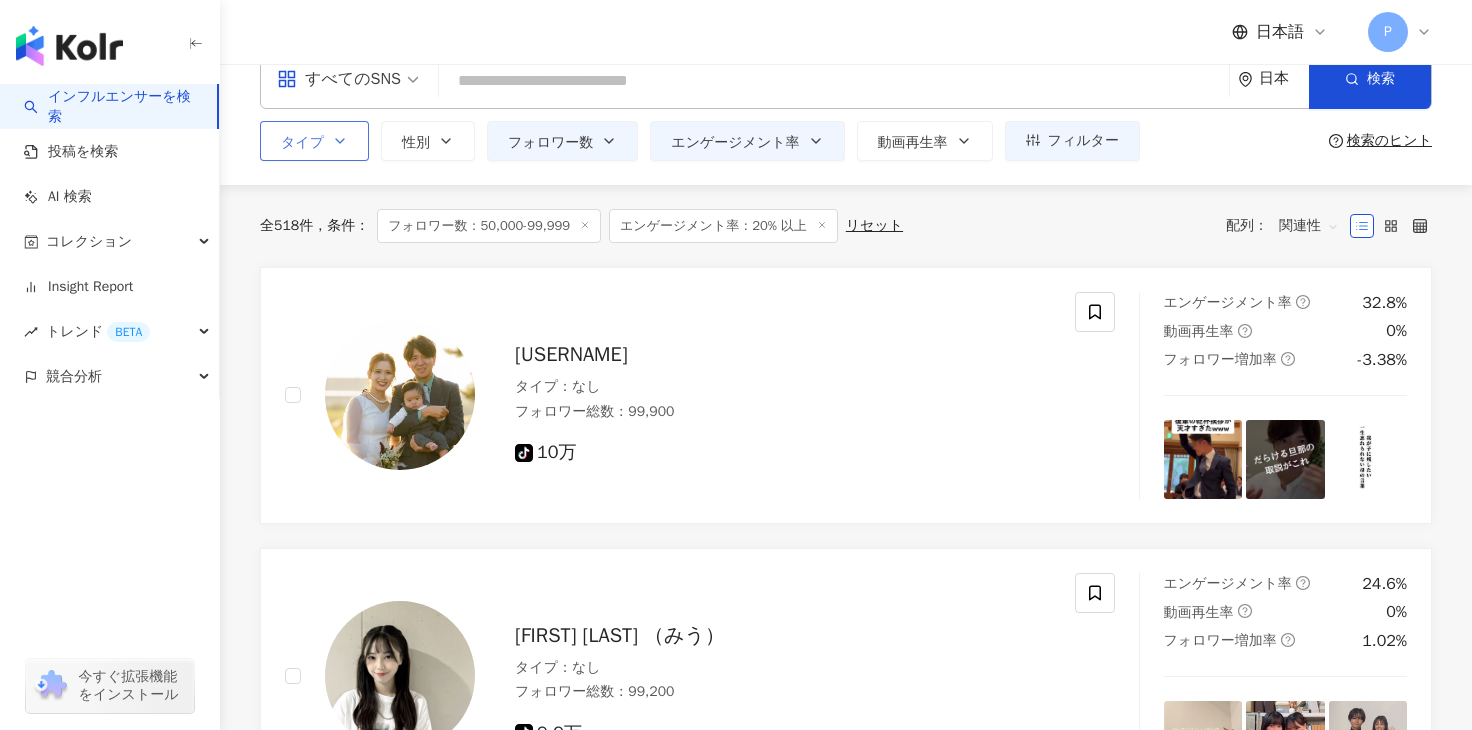 click on "タイプ" at bounding box center [314, 141] 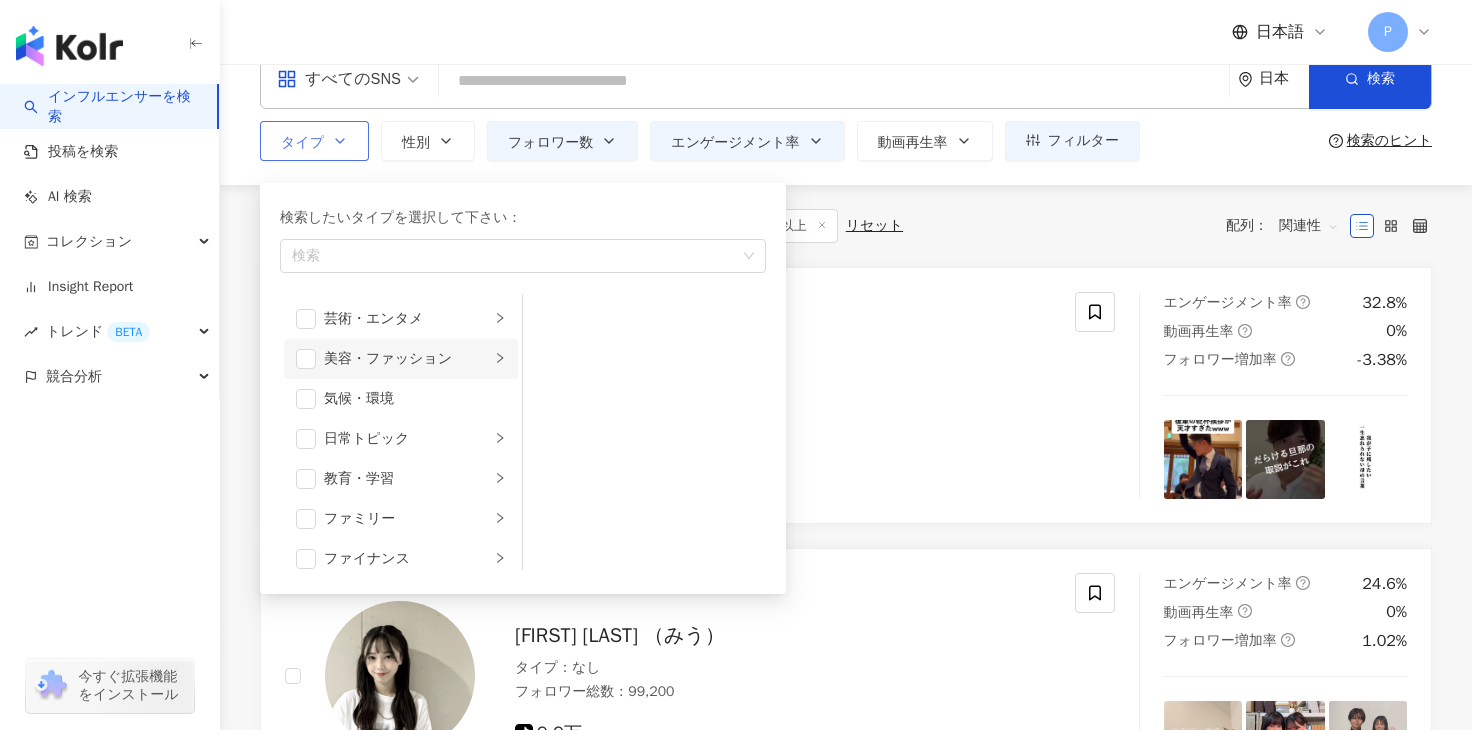 click on "美容・ファッション" at bounding box center [407, 359] 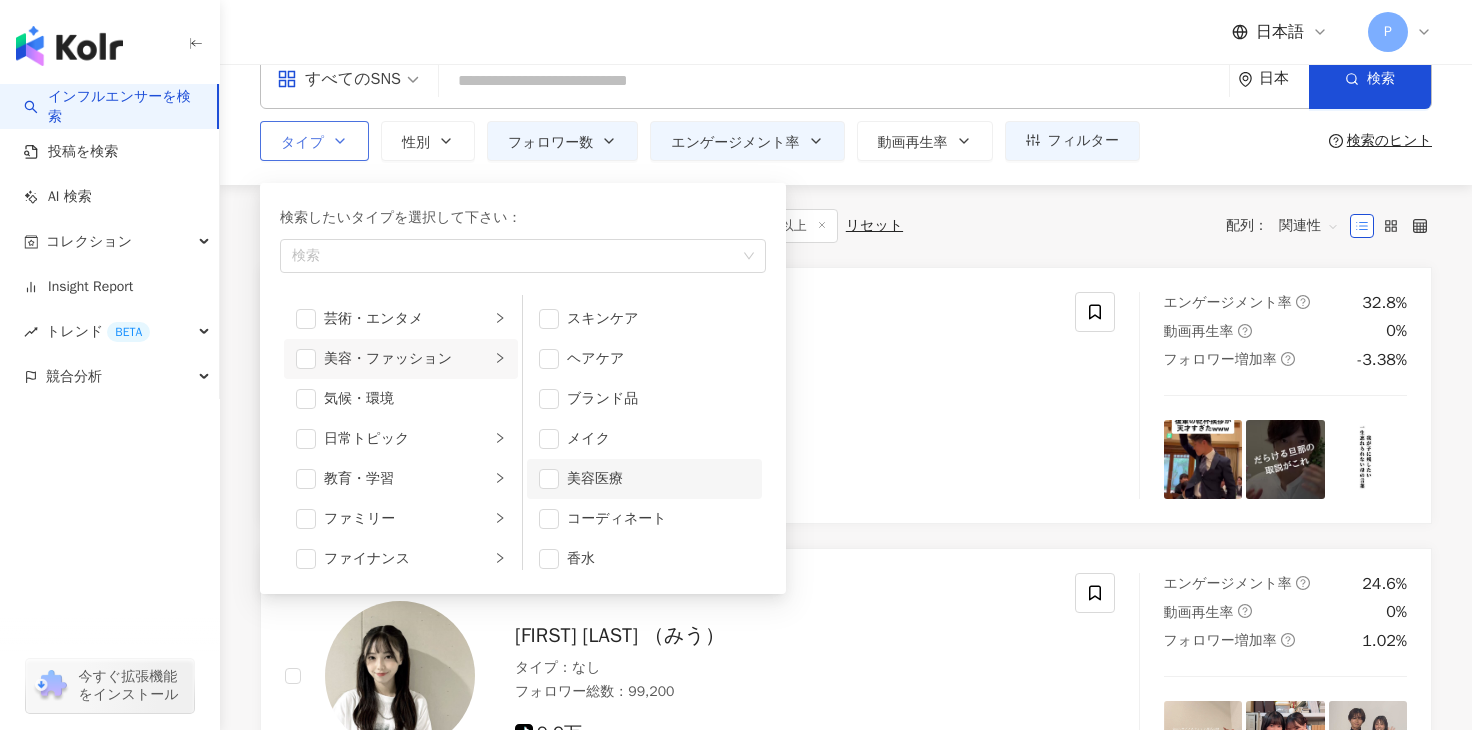 scroll, scrollTop: 13, scrollLeft: 0, axis: vertical 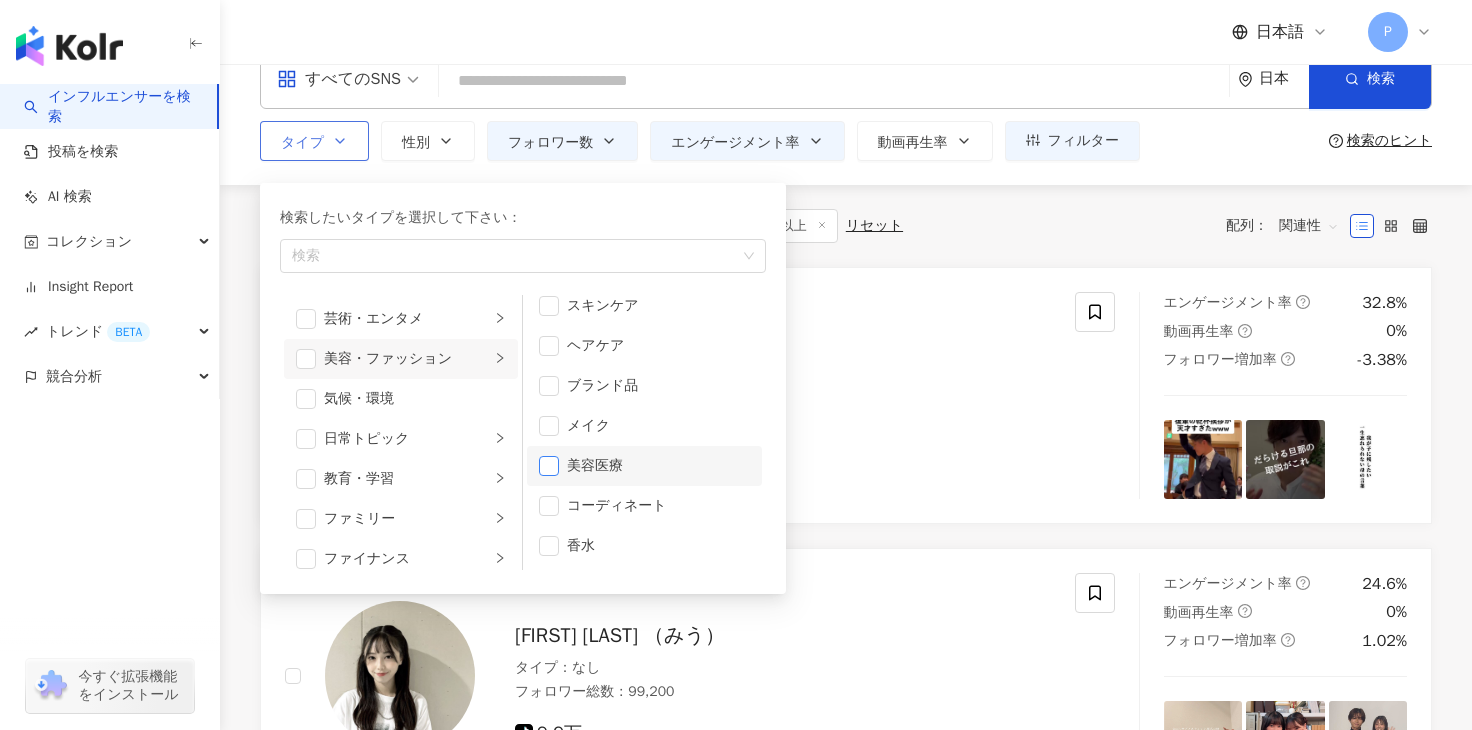 click at bounding box center (549, 466) 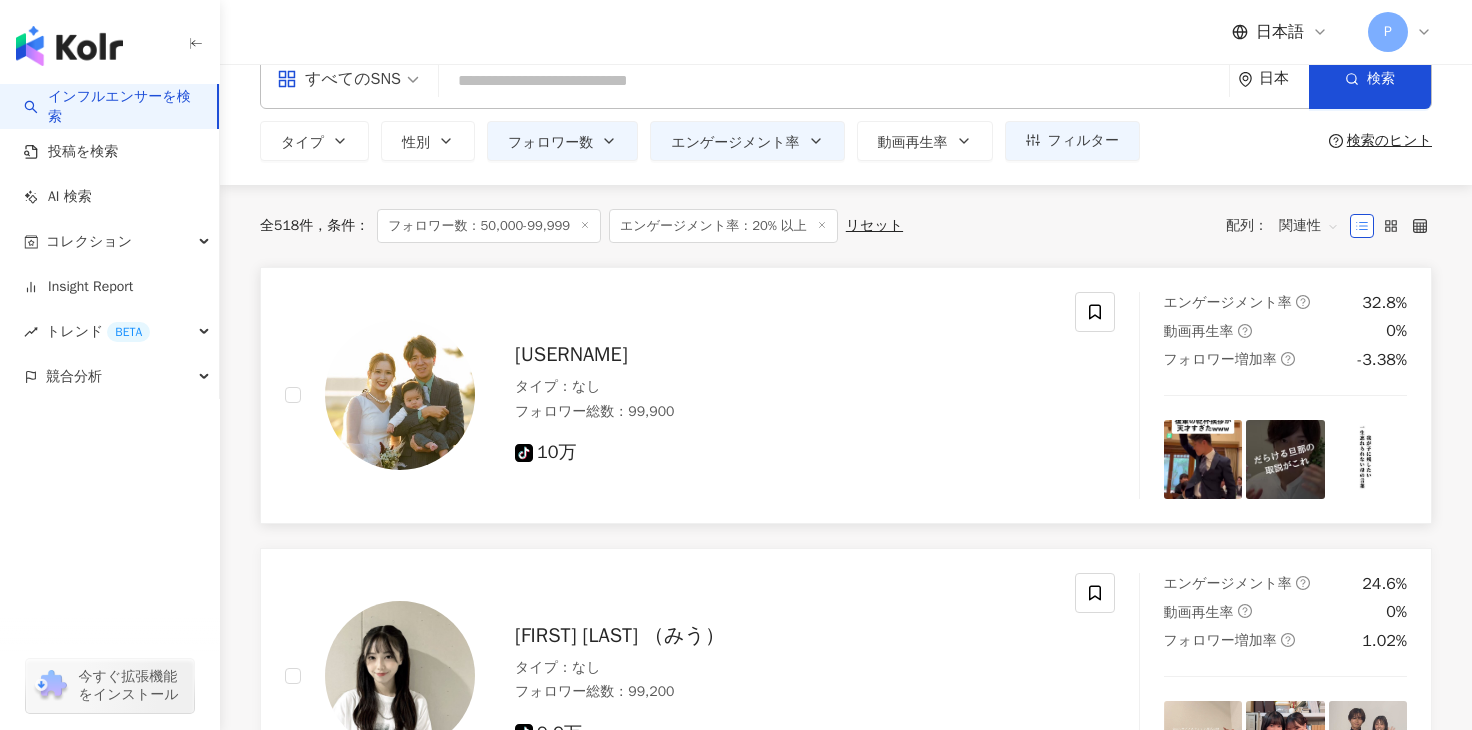 click on "[USERNAME] タイプ ： なし フォロワー総数 ： 99,900 tiktok-icon 10万 エンゲージメント率 32.8% 動画再生率 0% フォロワー増加率 -3.38%" at bounding box center [846, 395] 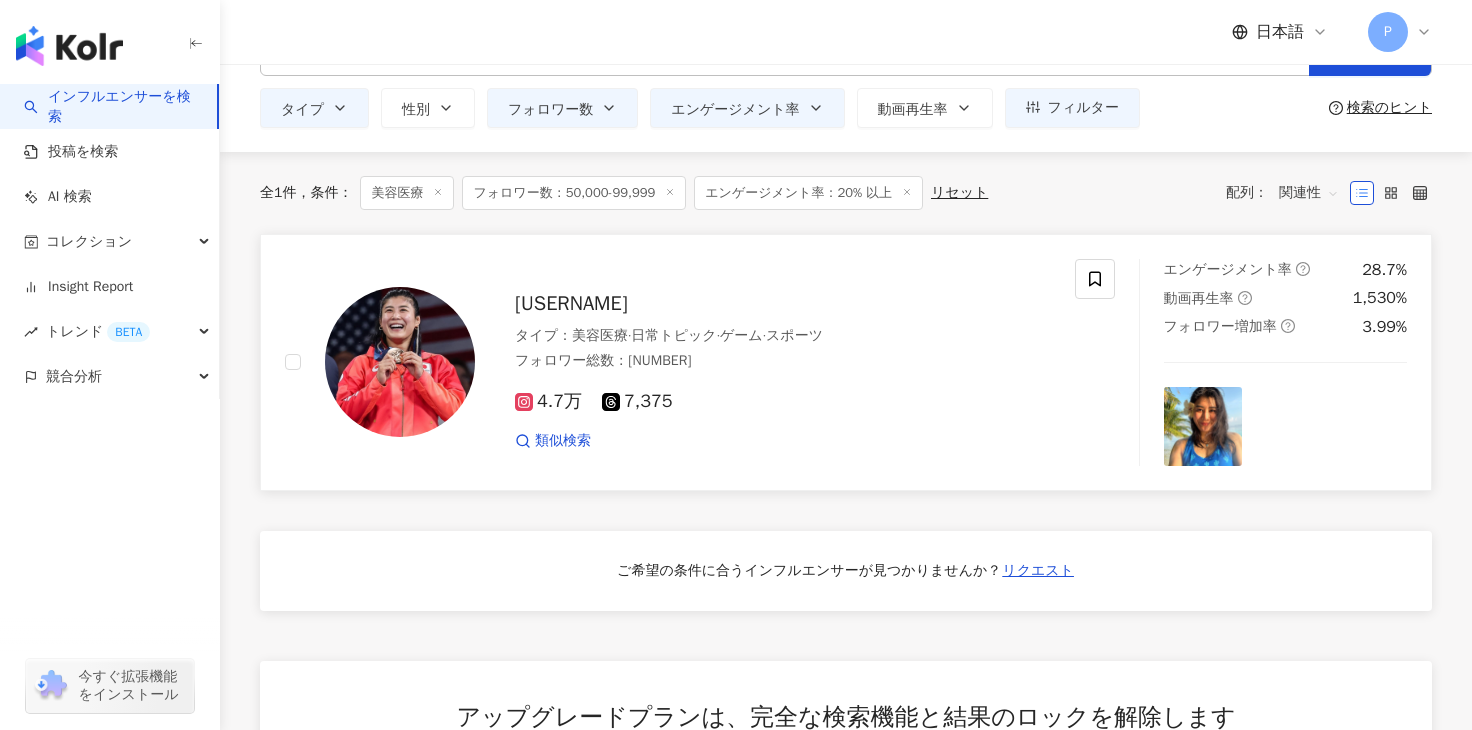 scroll, scrollTop: 0, scrollLeft: 0, axis: both 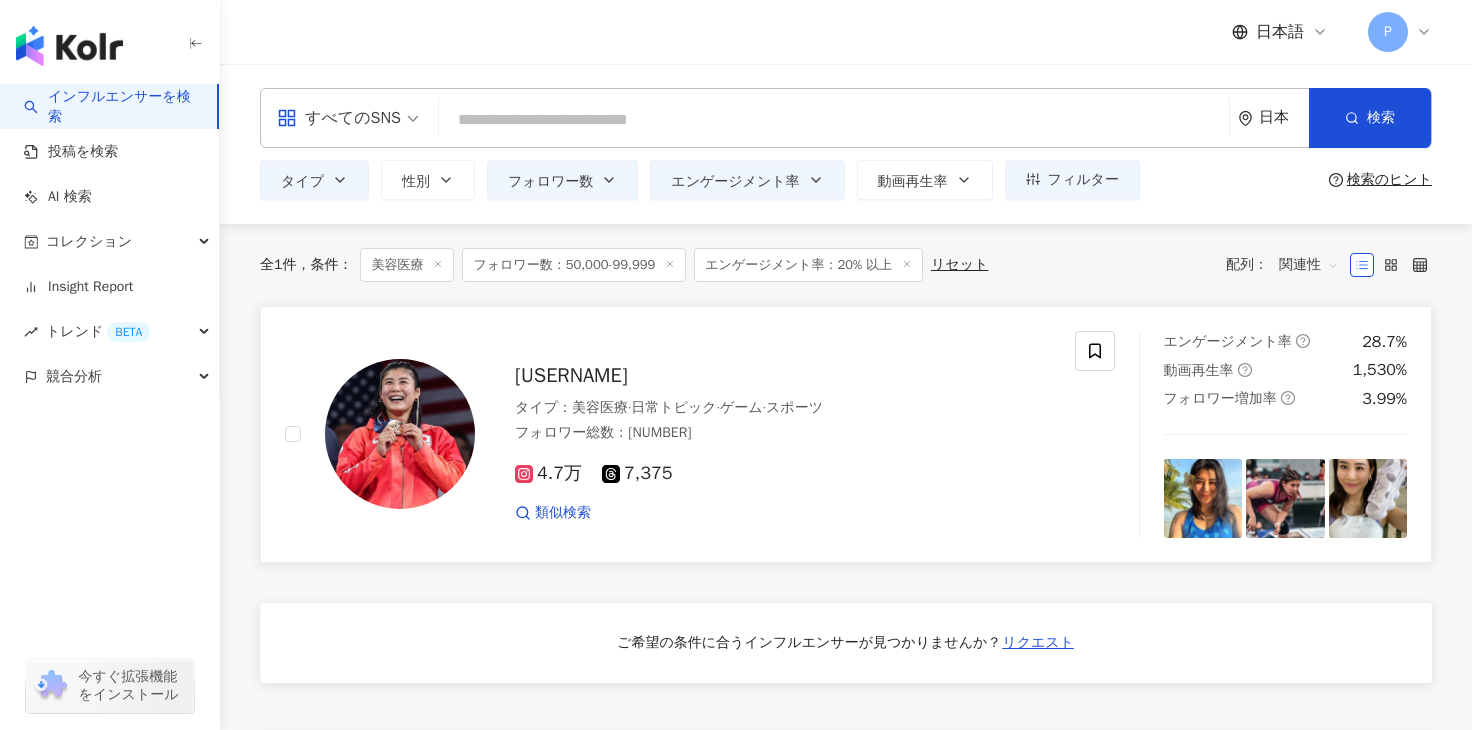 click on "[USERNAME]" at bounding box center [571, 375] 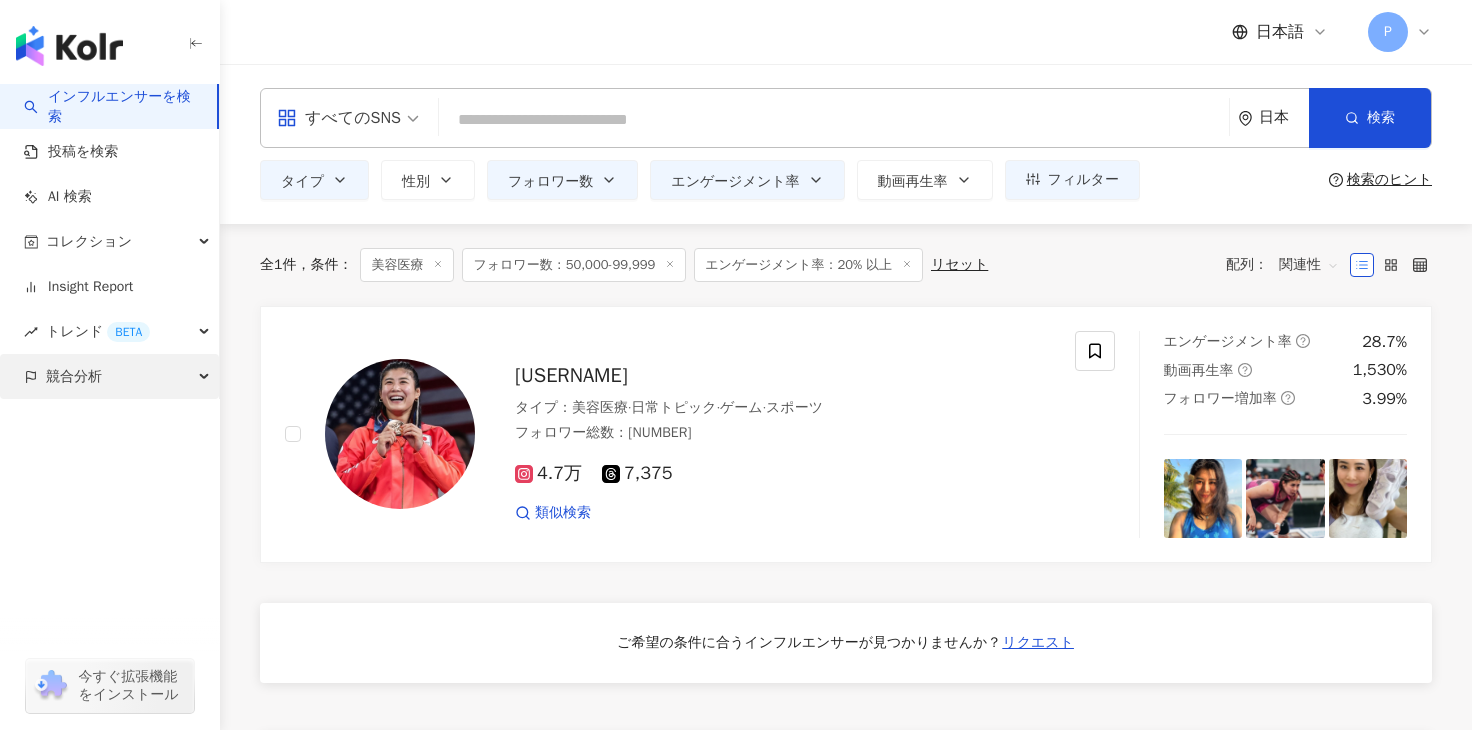 click on "競合分析" at bounding box center (109, 376) 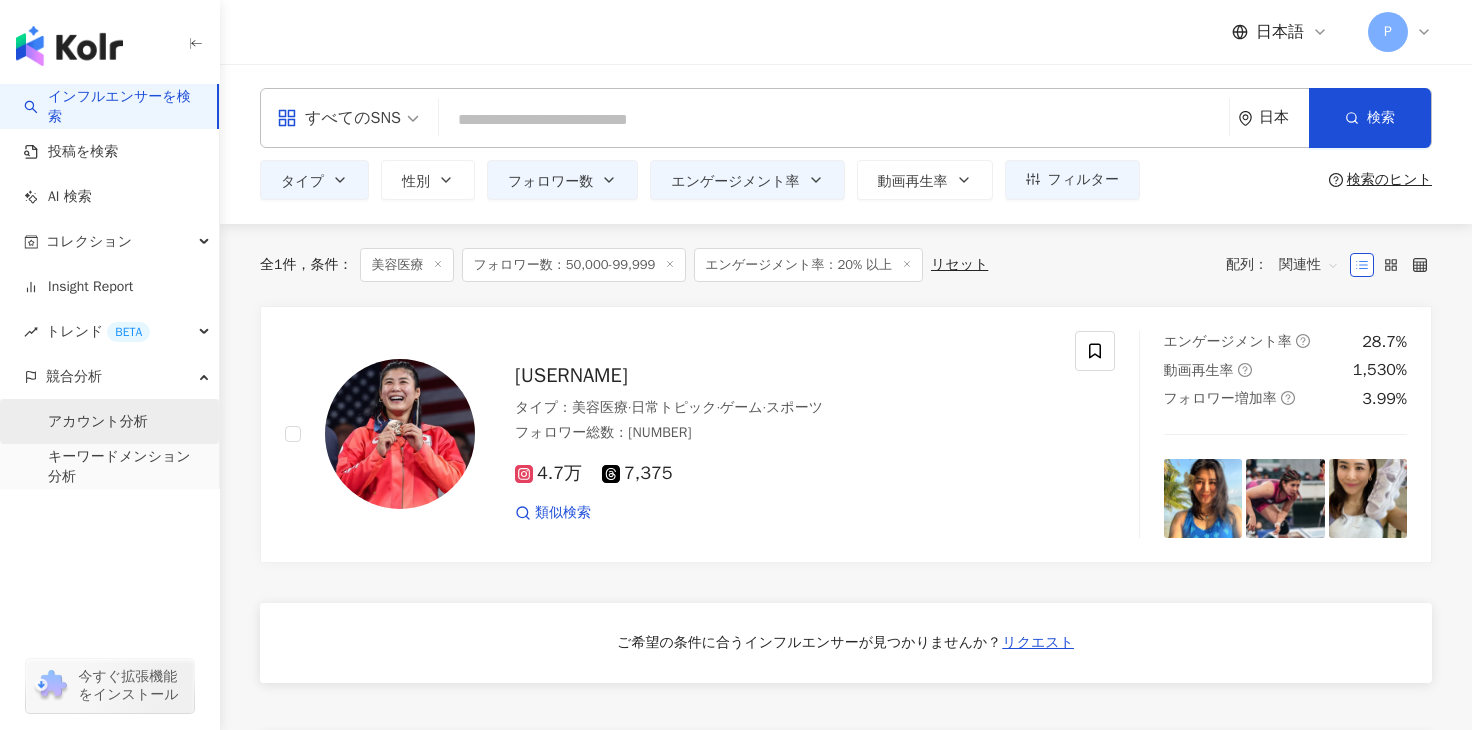 click on "アカウント分析" at bounding box center (98, 422) 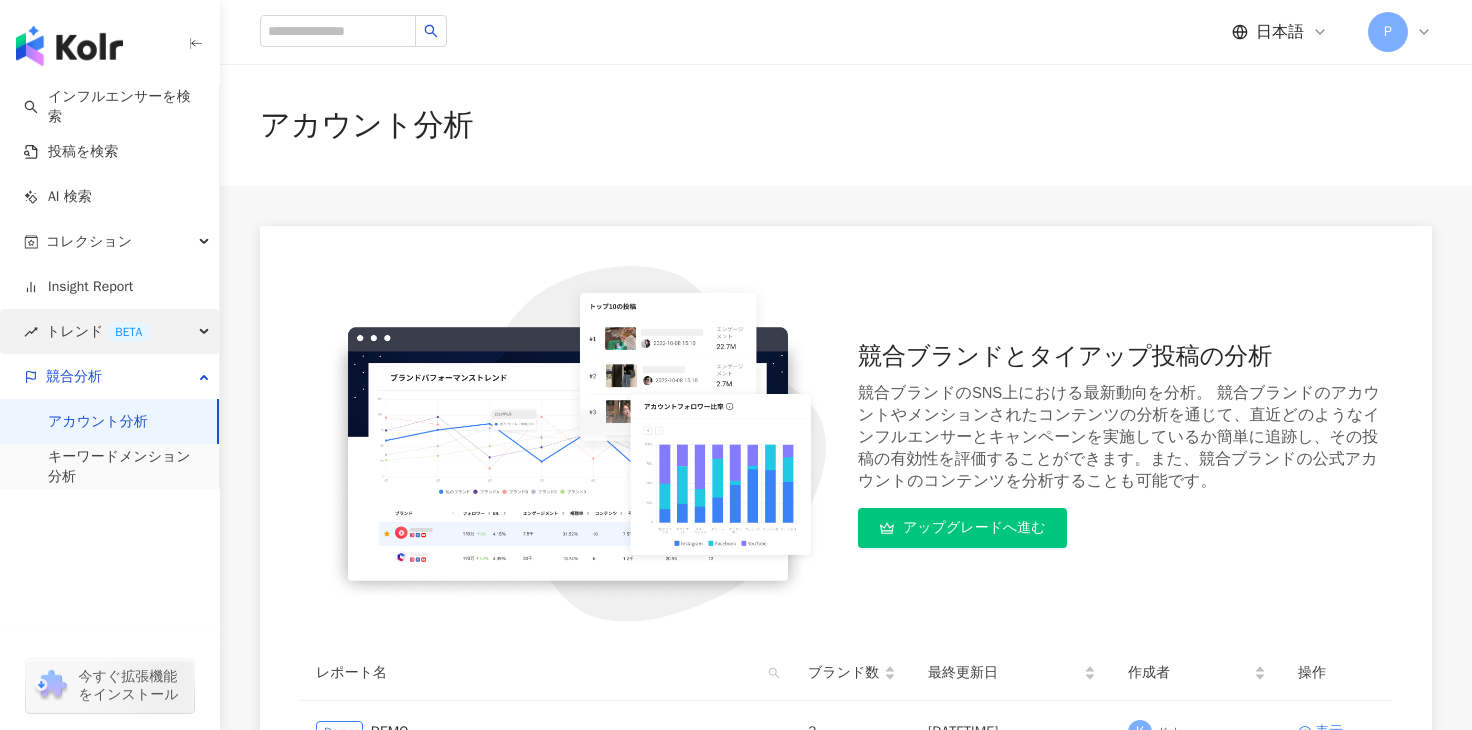 click on "トレンド BETA" at bounding box center [109, 331] 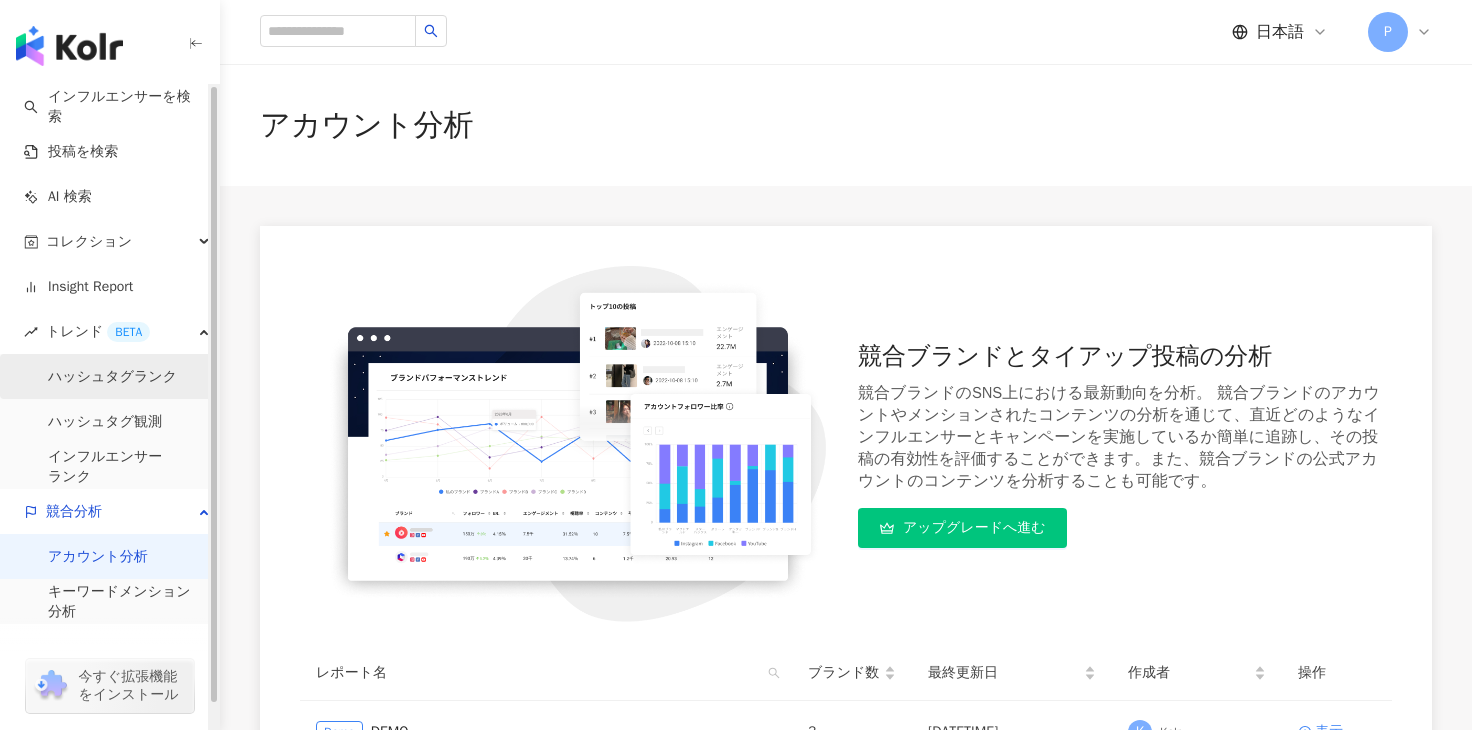 click on "ハッシュタグランク" at bounding box center [112, 377] 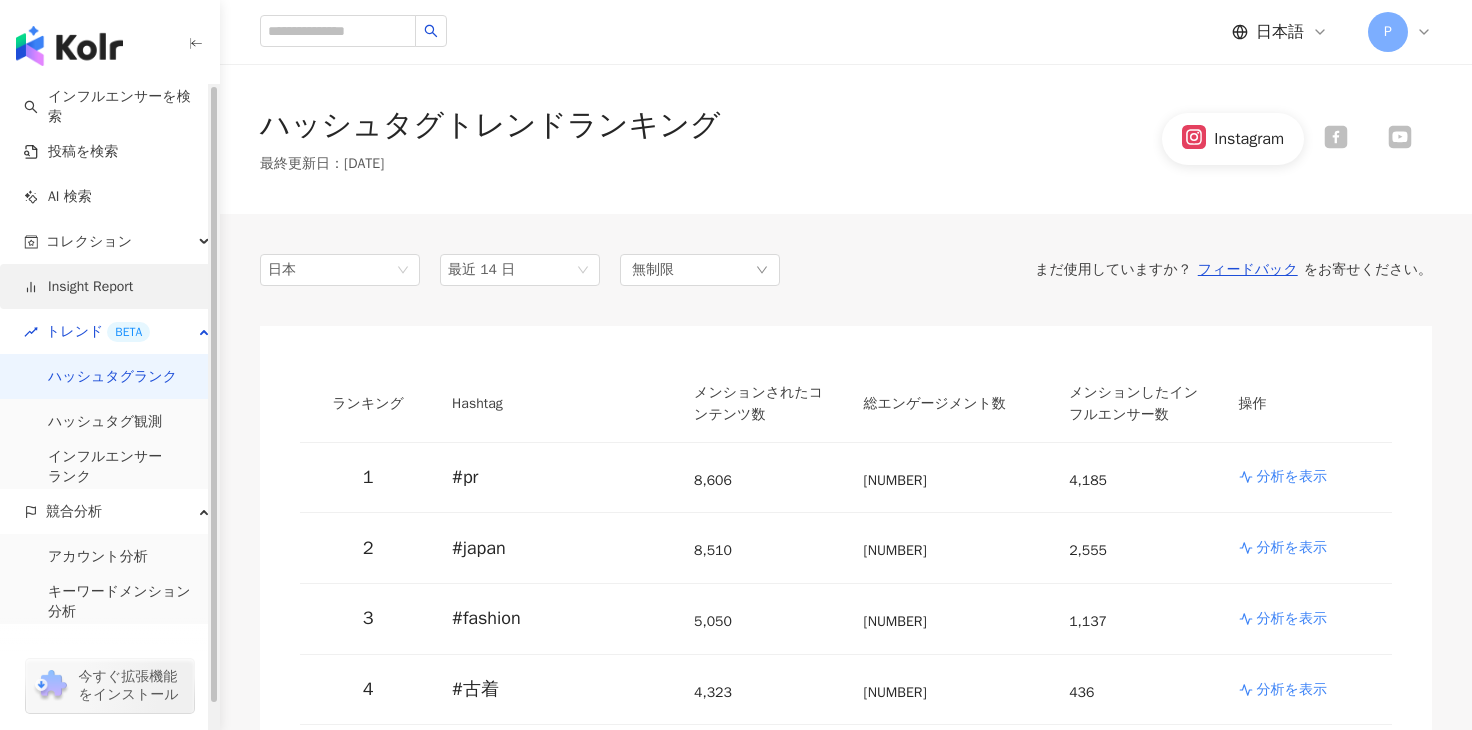 click on "Insight Report" at bounding box center [78, 287] 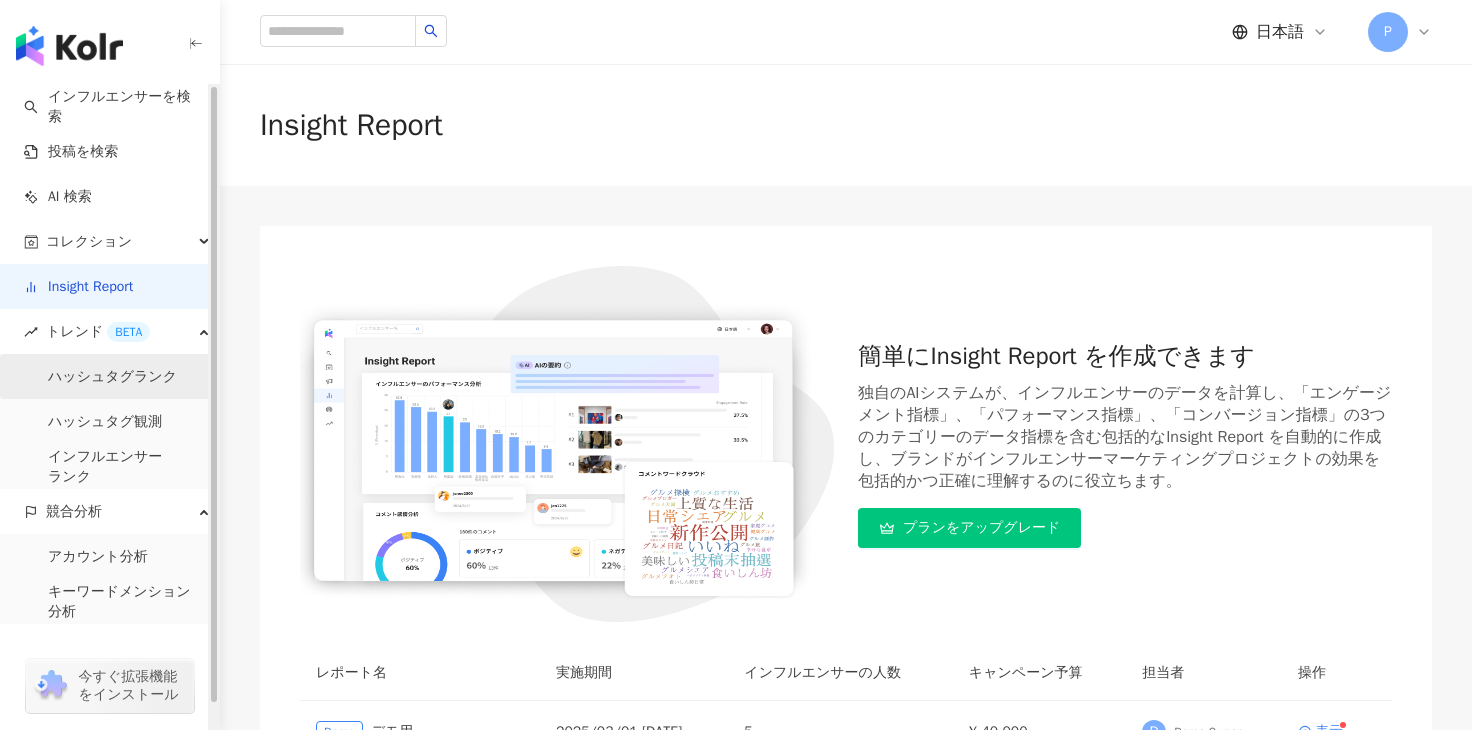 click on "ハッシュタグランク" at bounding box center [112, 377] 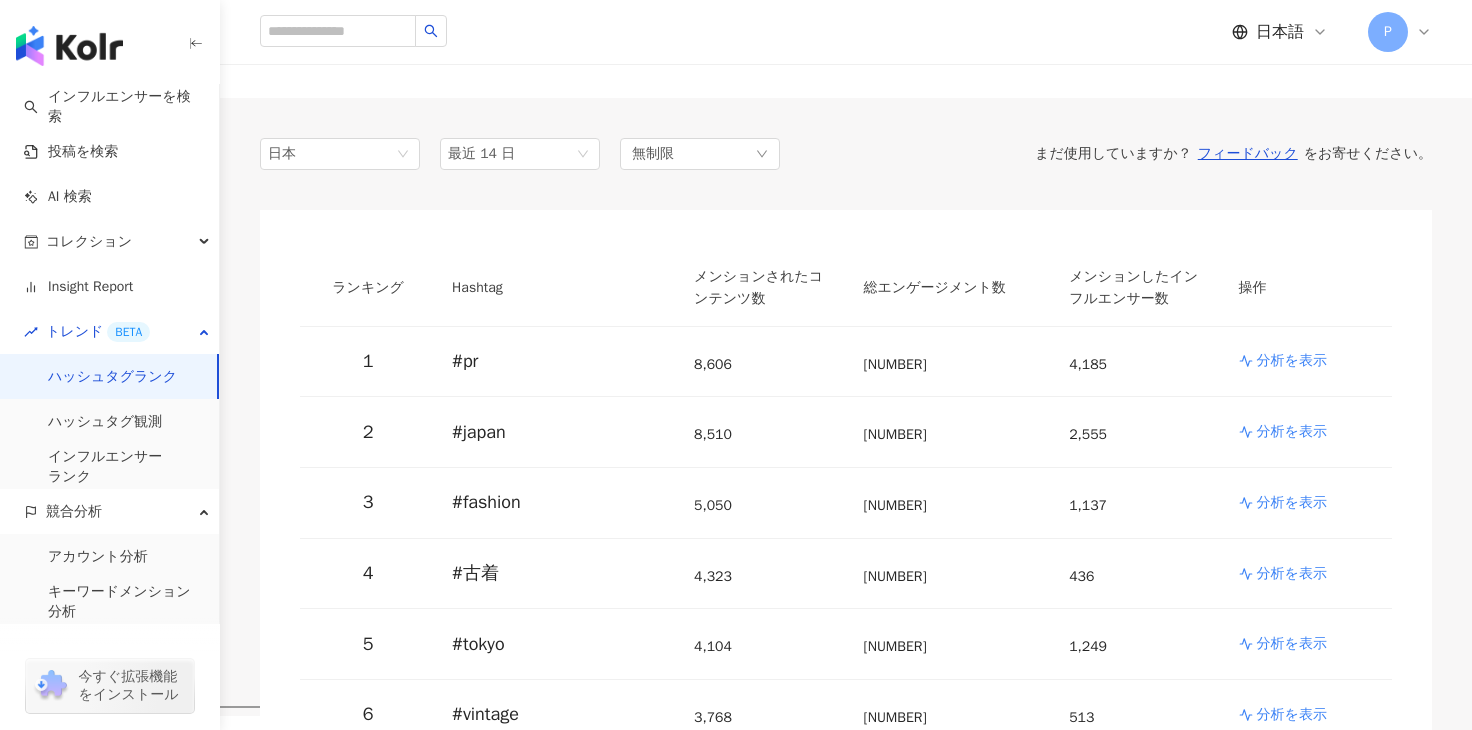 scroll, scrollTop: 0, scrollLeft: 0, axis: both 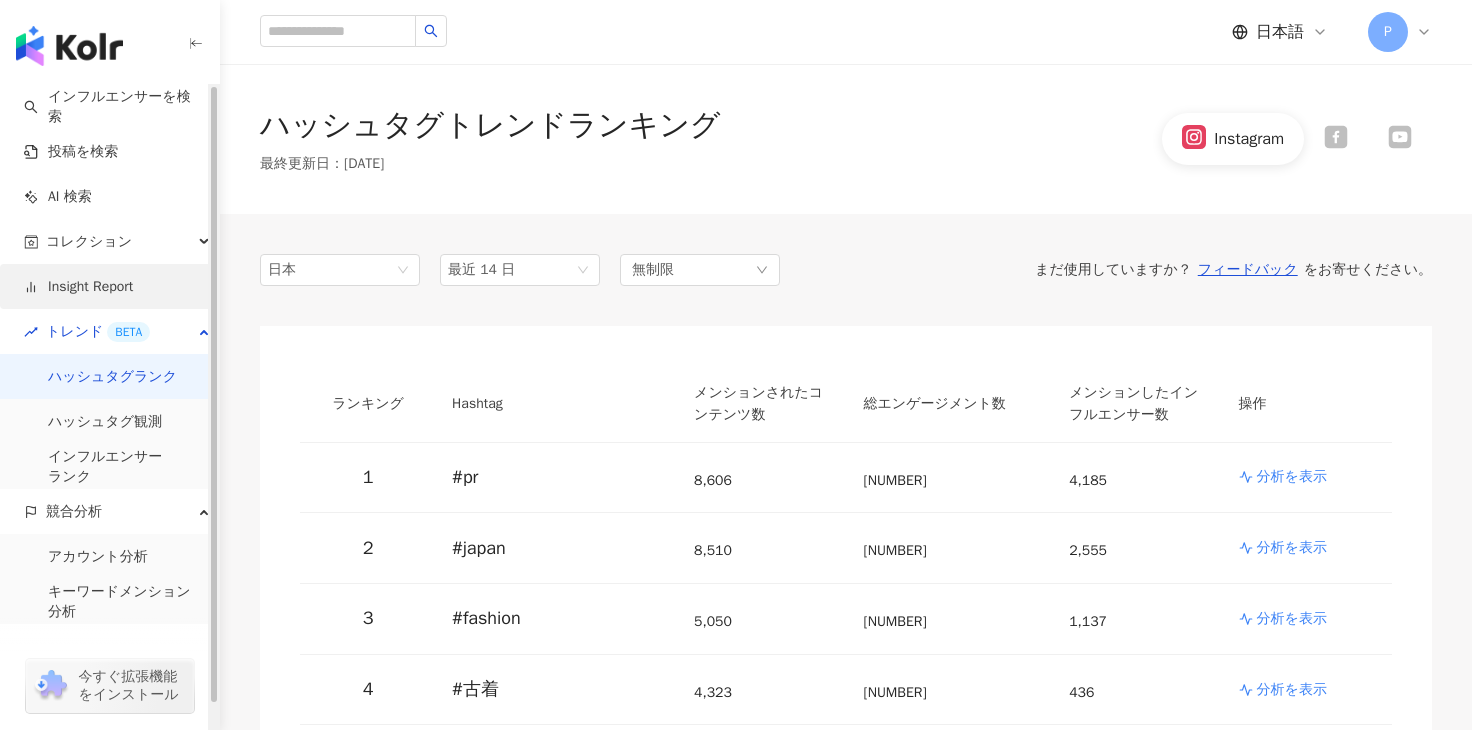 click on "Insight Report" at bounding box center (78, 287) 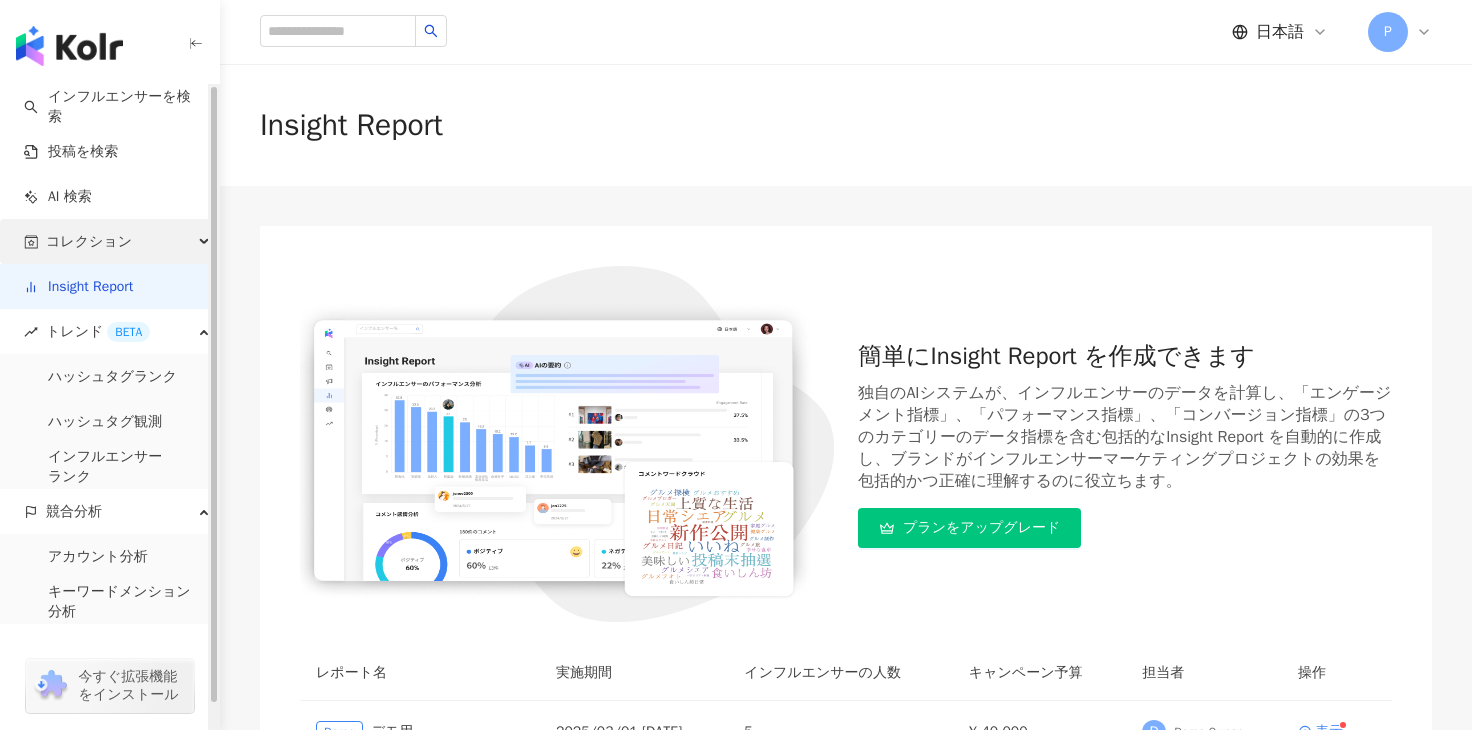 click on "コレクション" at bounding box center [89, 241] 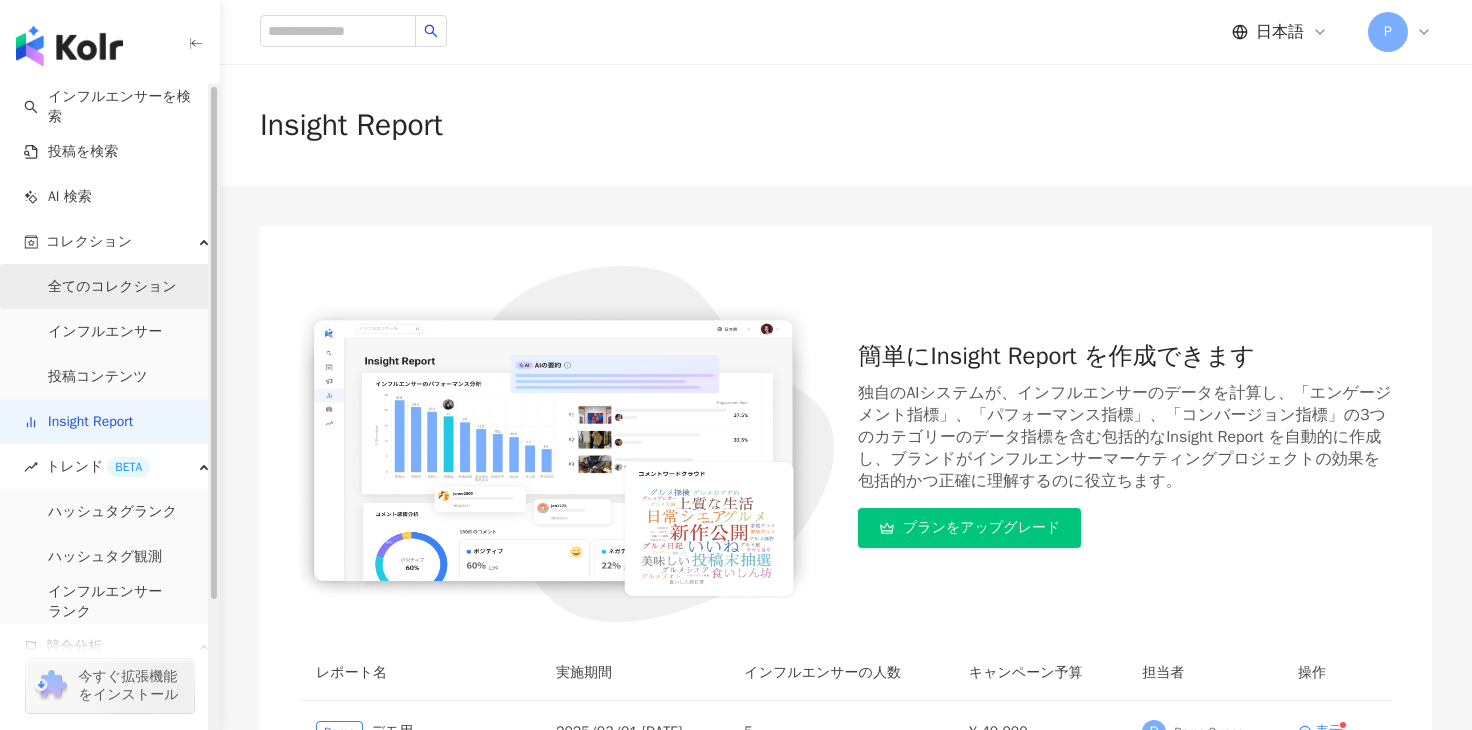 click on "全てのコレクション" at bounding box center [112, 287] 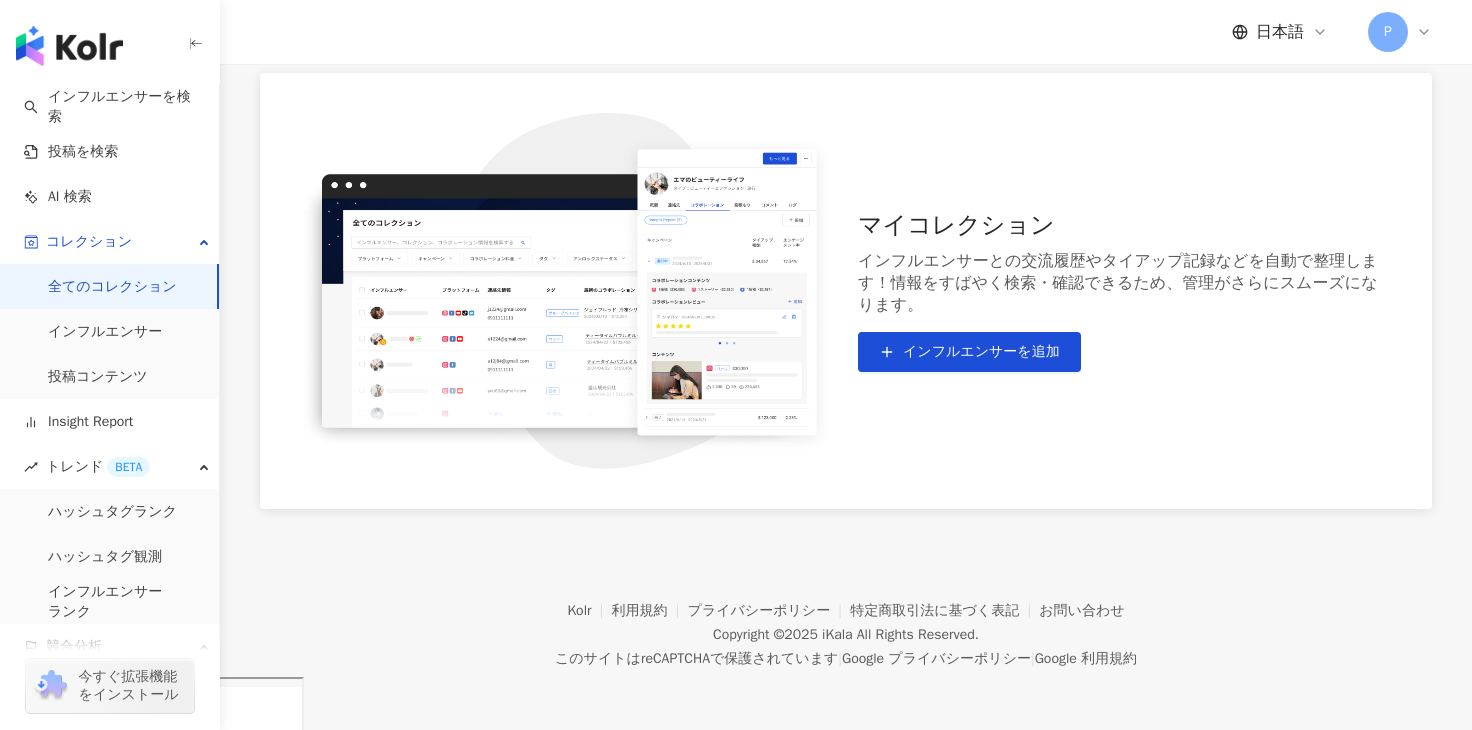 scroll, scrollTop: 0, scrollLeft: 0, axis: both 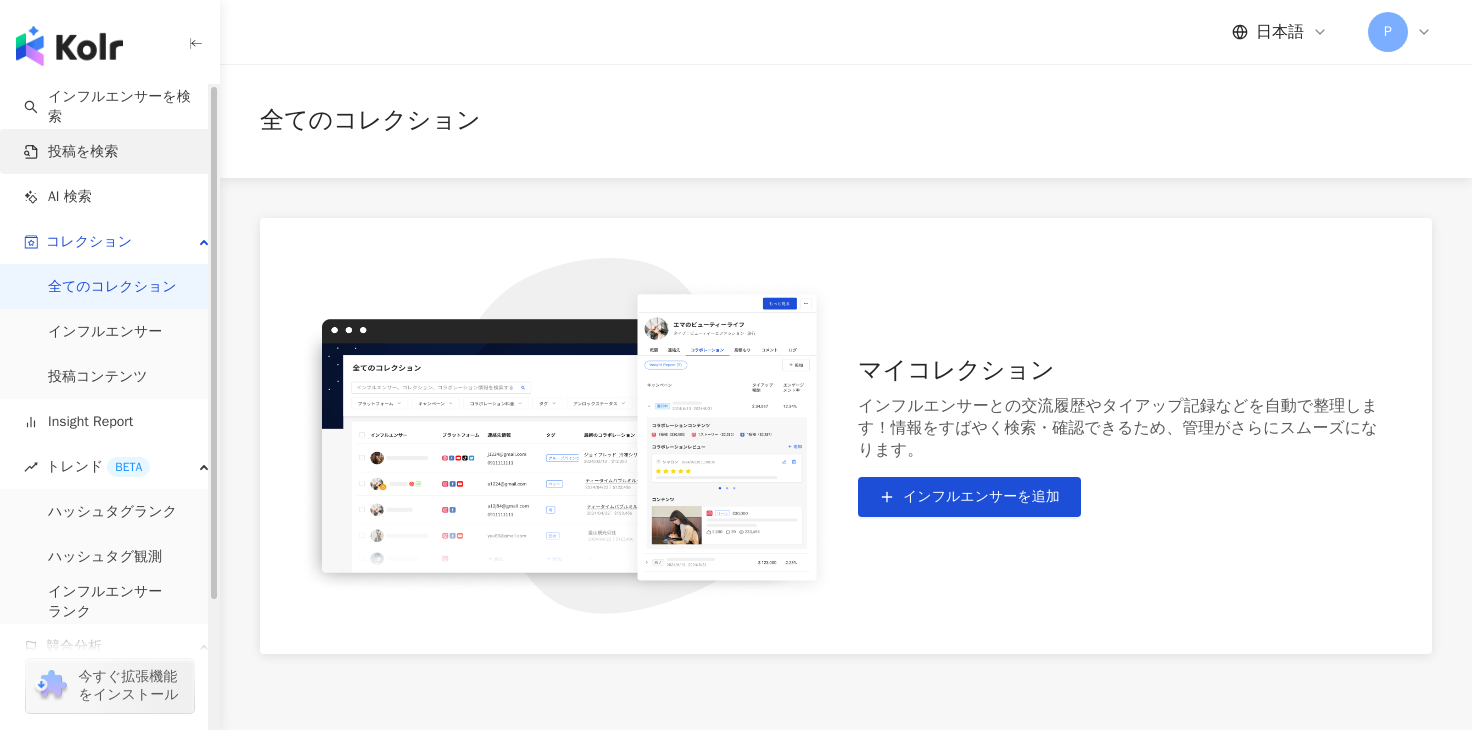 click on "投稿を検索" at bounding box center (71, 152) 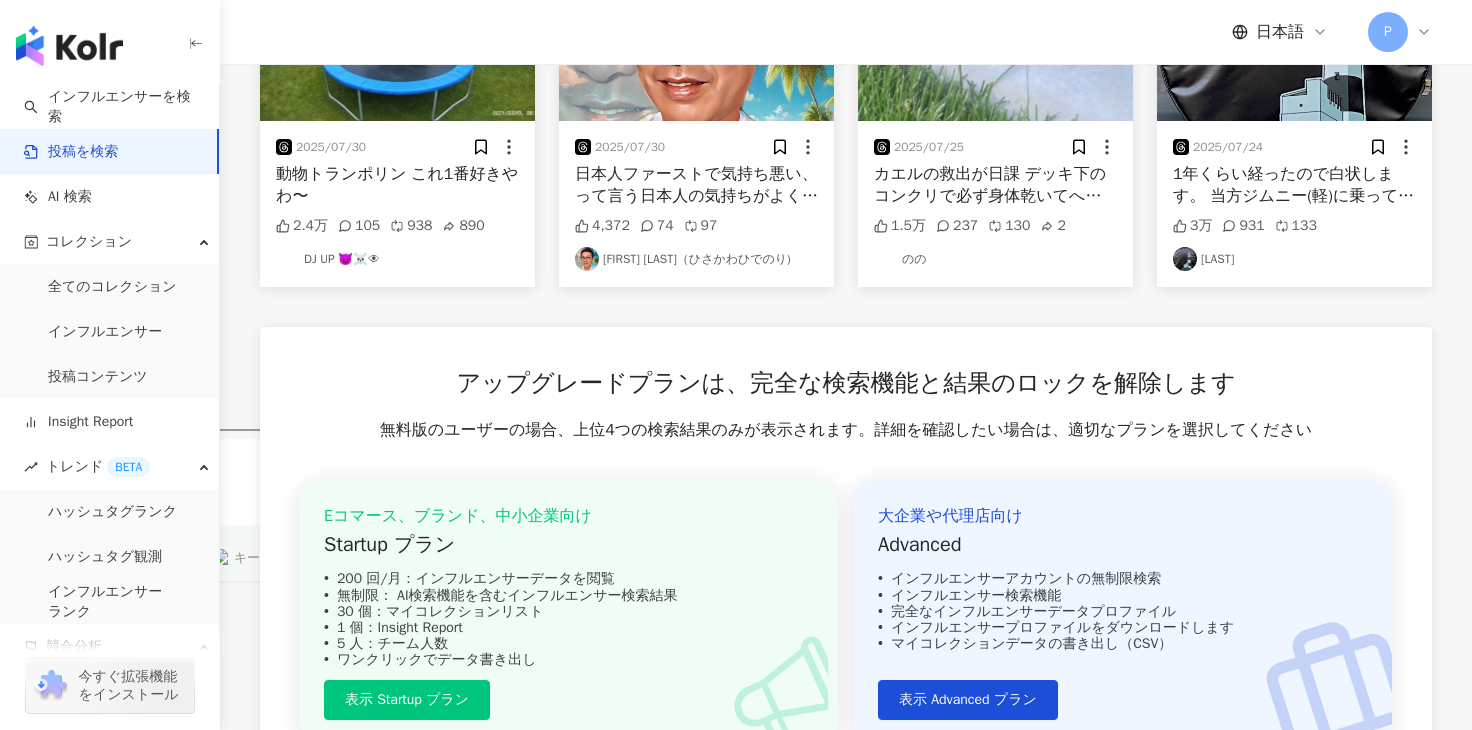 scroll, scrollTop: 0, scrollLeft: 0, axis: both 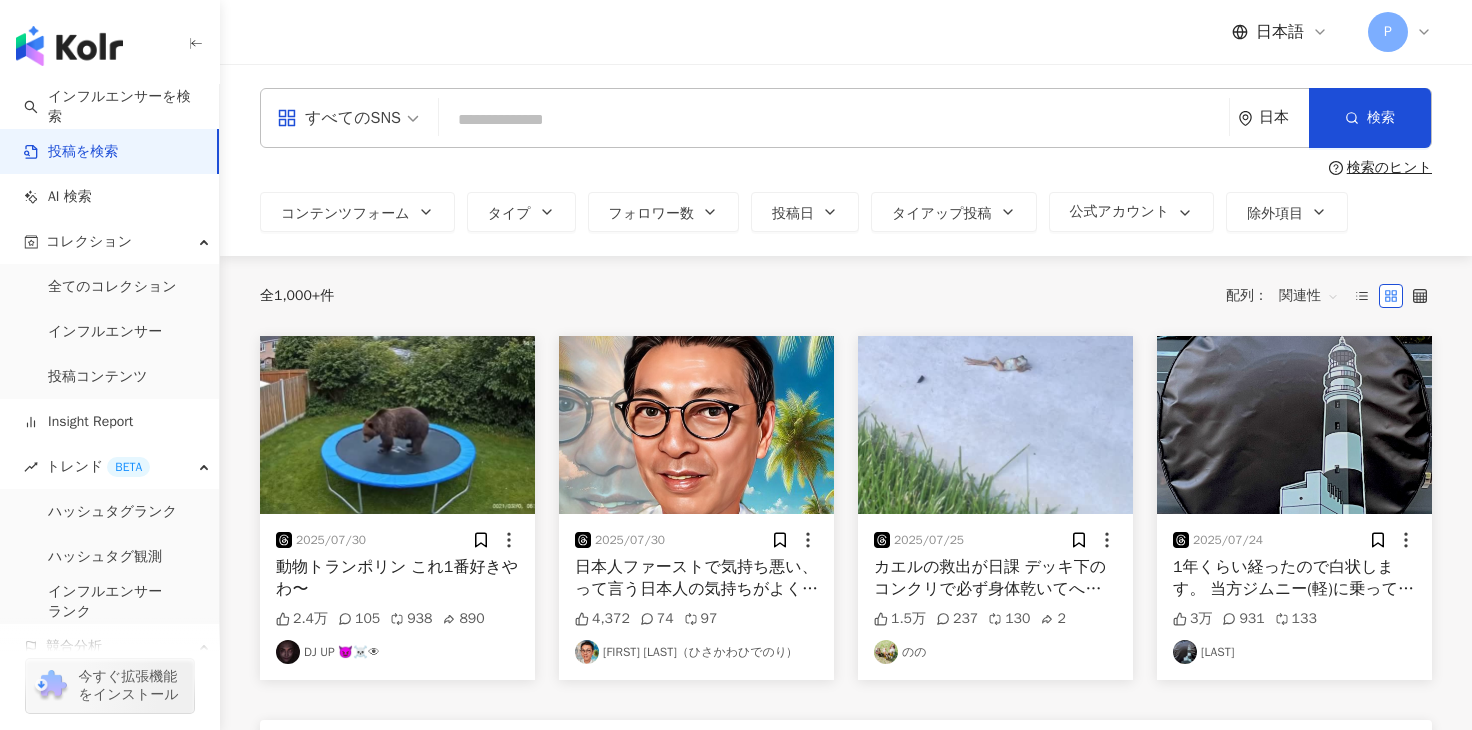 click 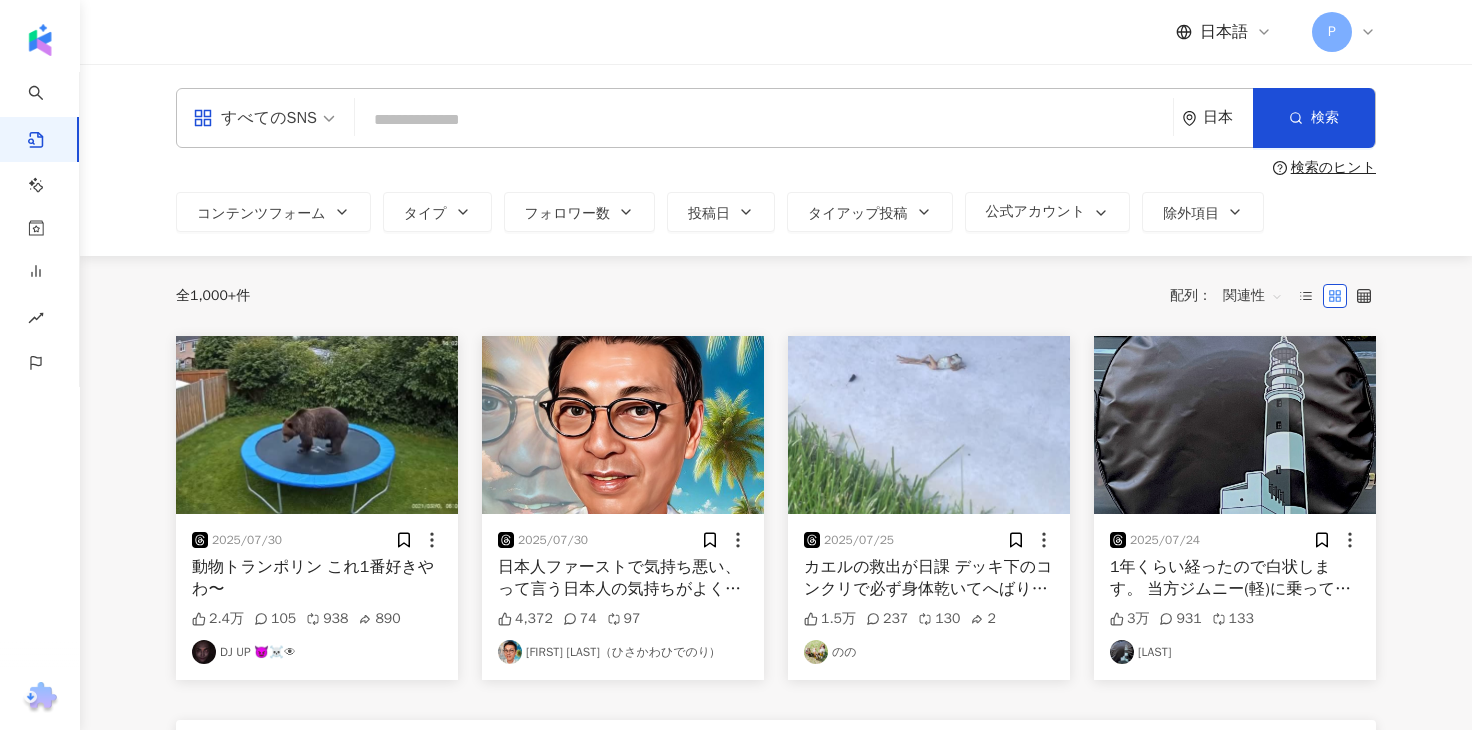 click on "P" at bounding box center (1344, 32) 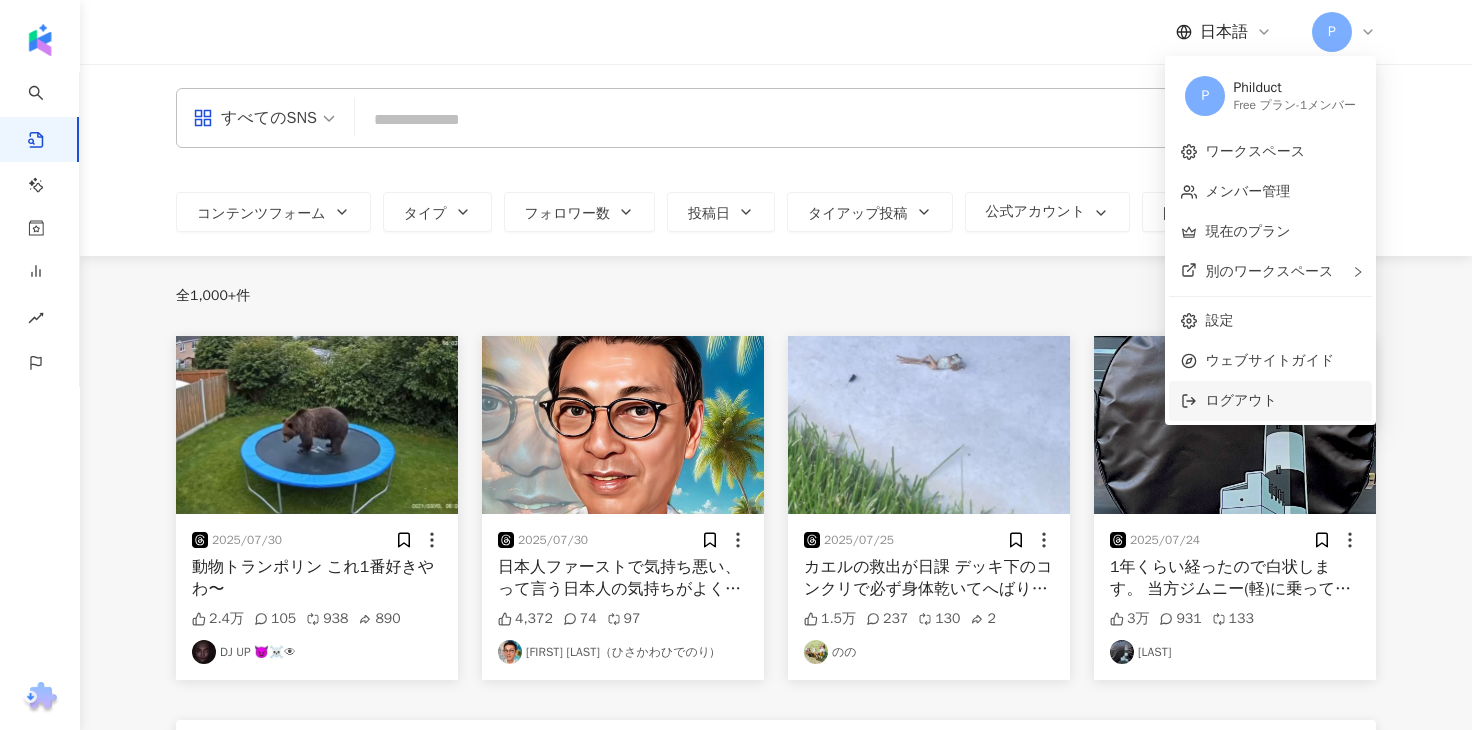 click on "ログアウト" at bounding box center (1282, 401) 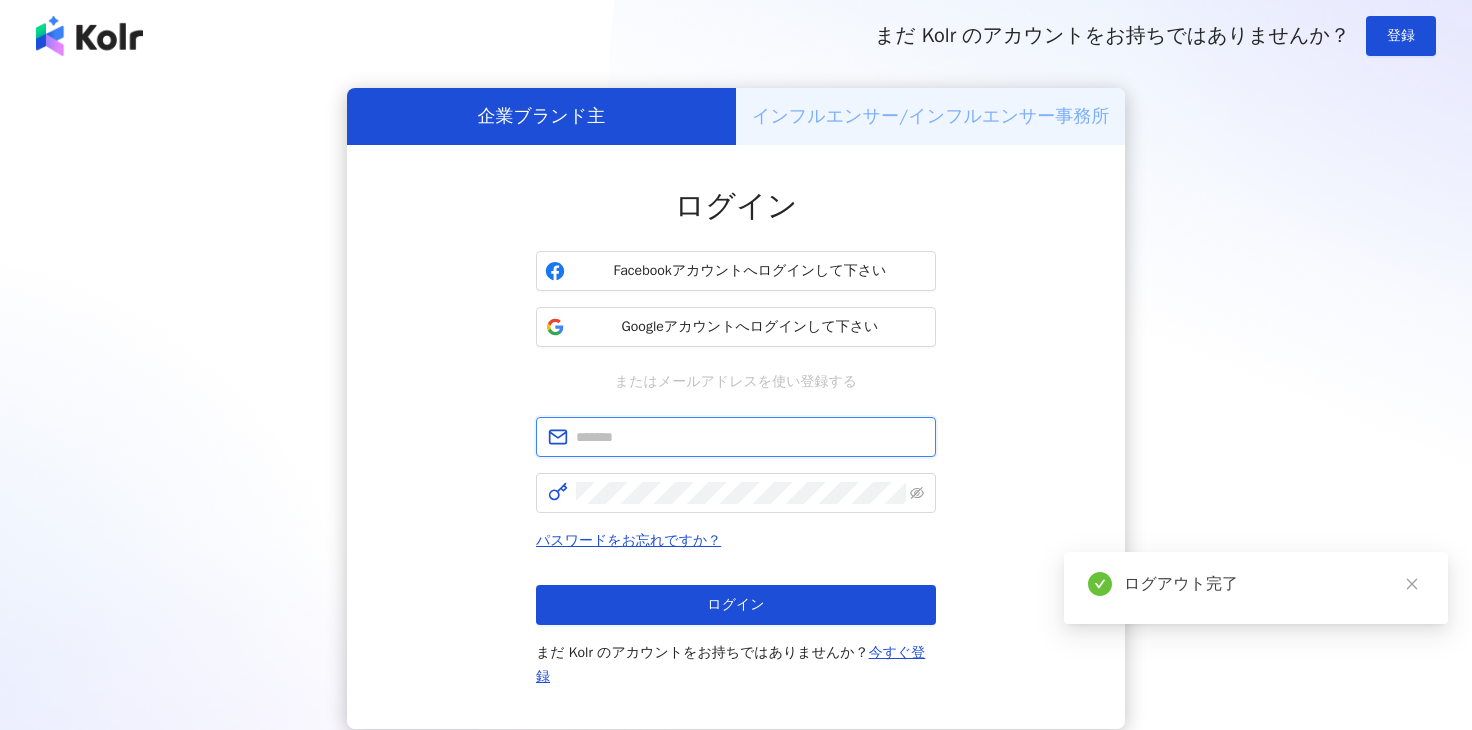 click at bounding box center [750, 437] 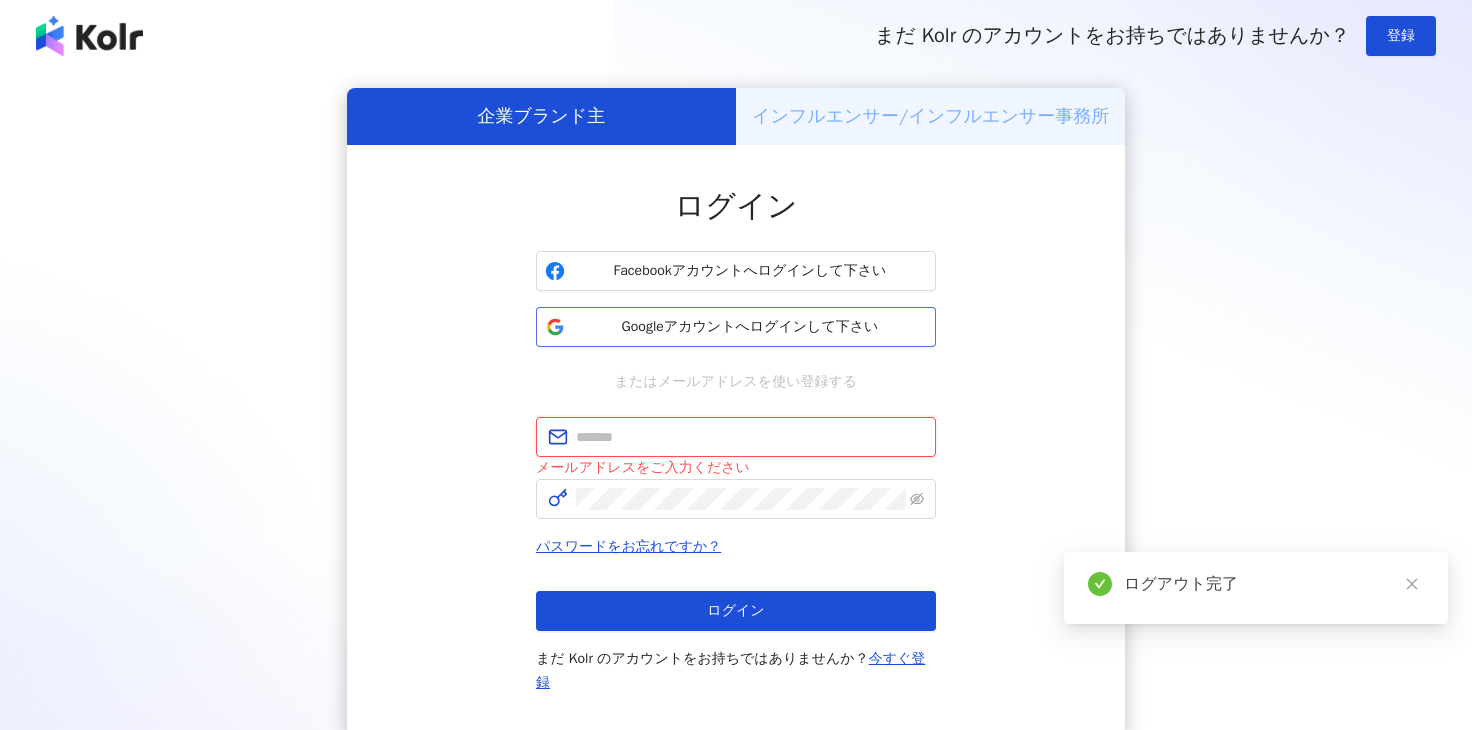 type on "**********" 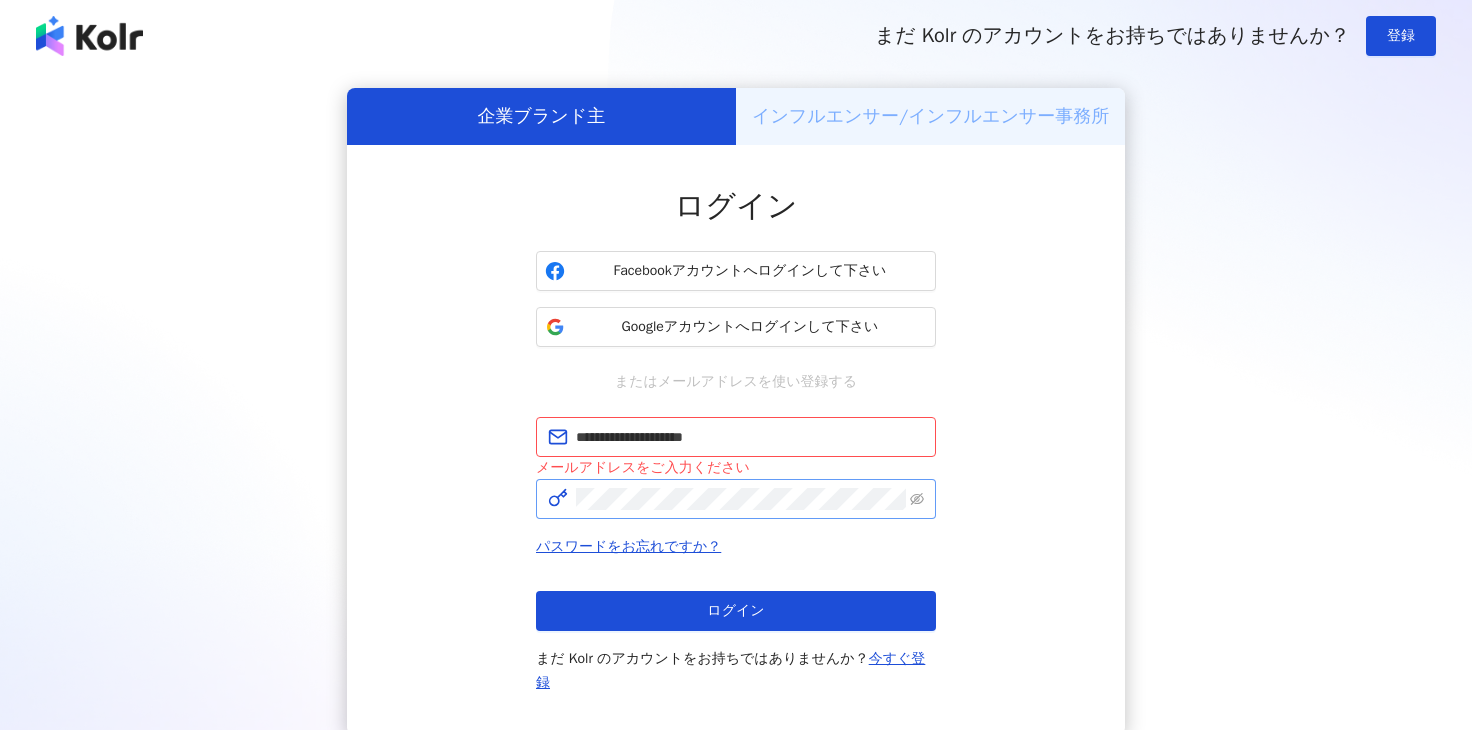 click at bounding box center (917, 499) 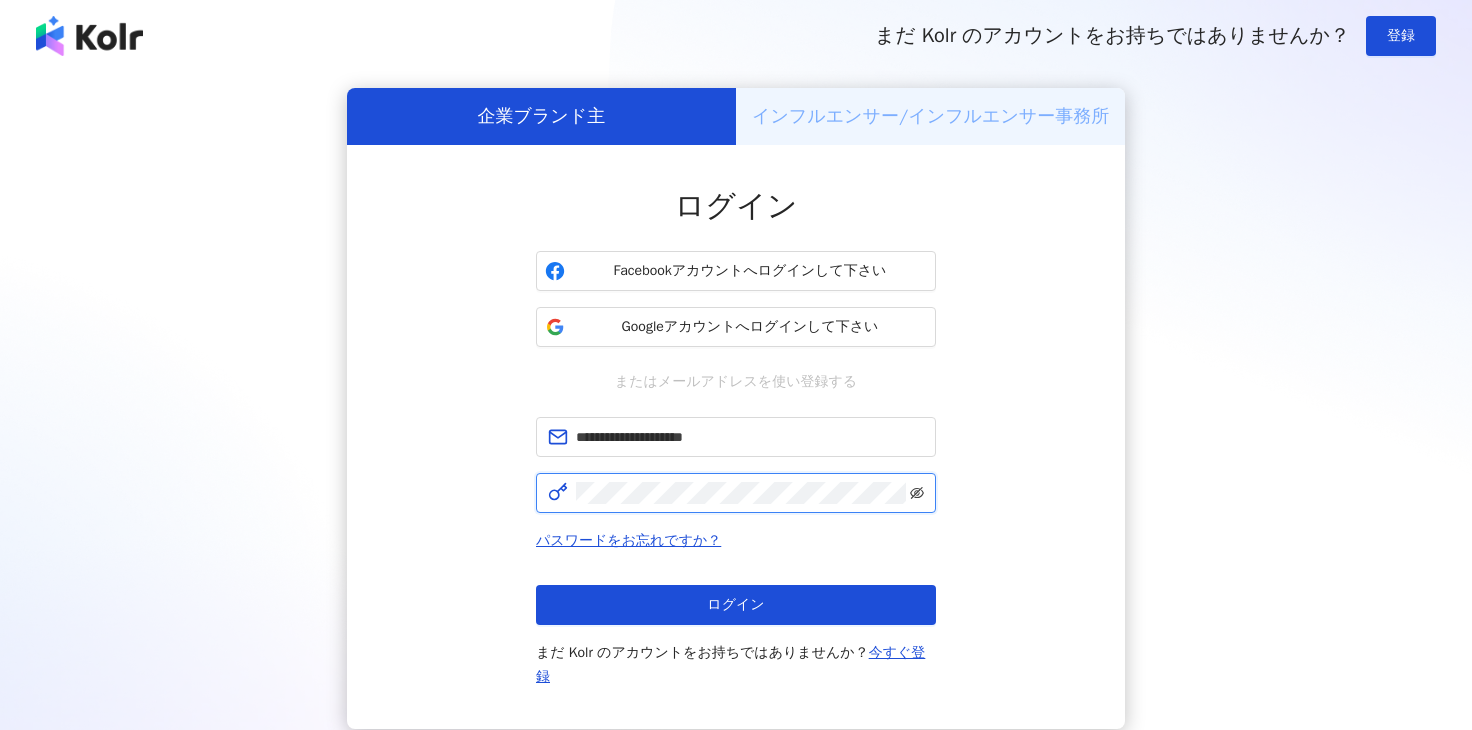 click 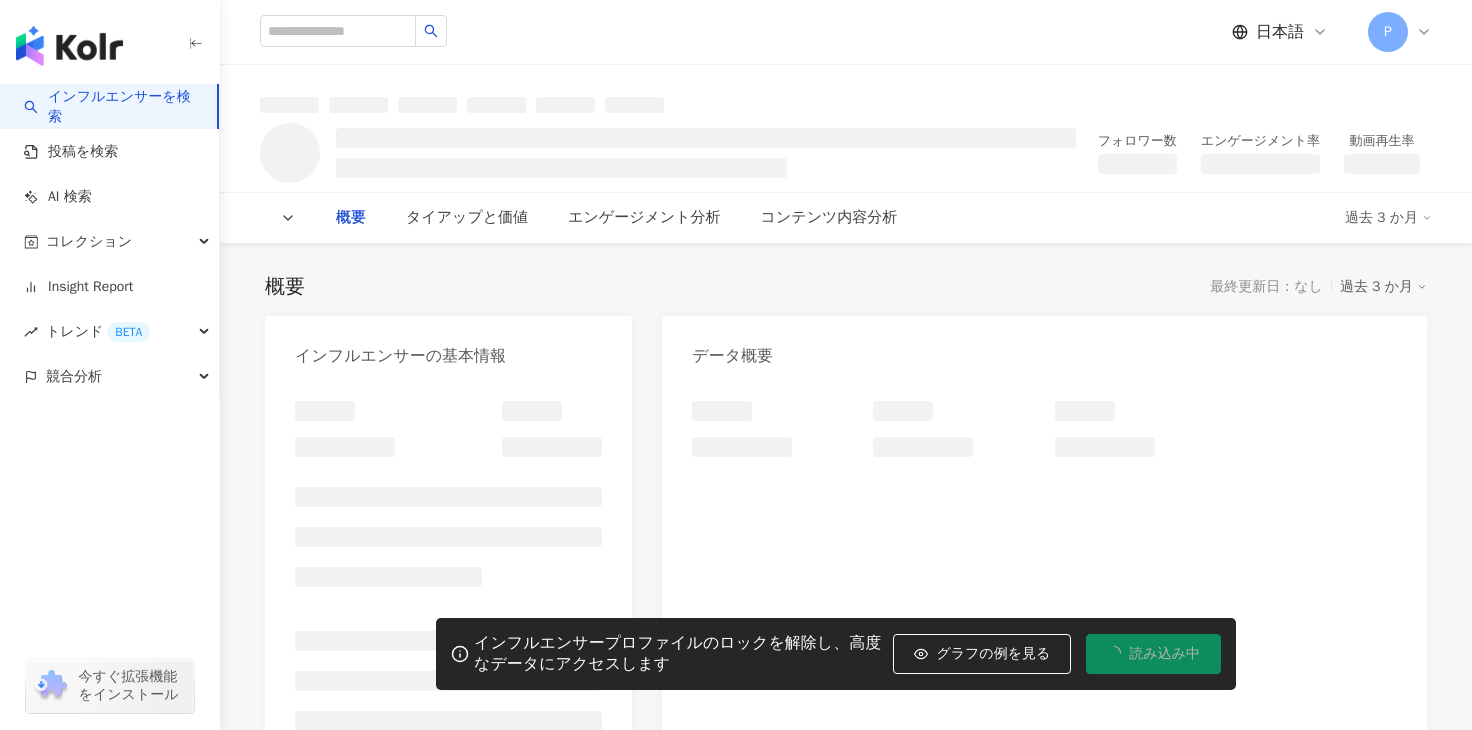 scroll, scrollTop: 0, scrollLeft: 0, axis: both 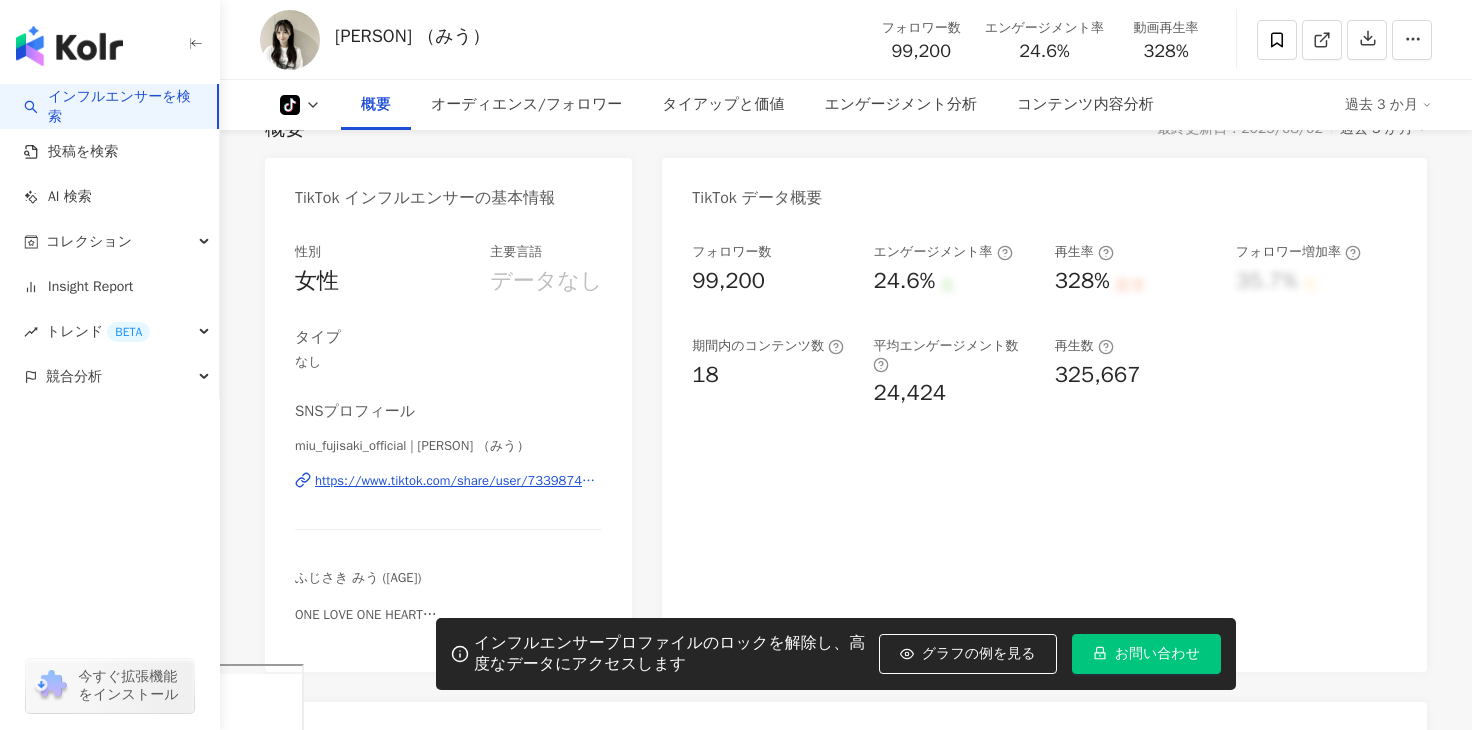 click 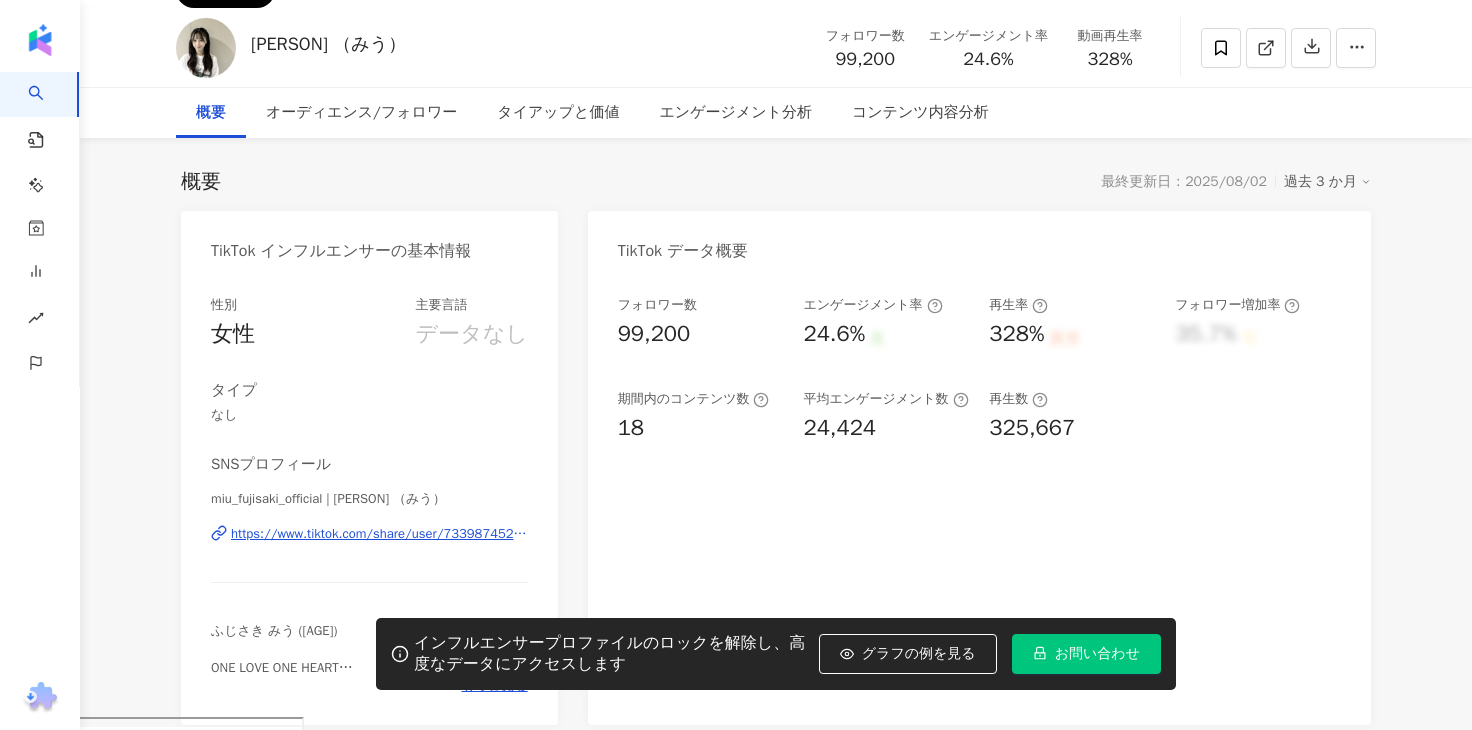 scroll, scrollTop: 0, scrollLeft: 0, axis: both 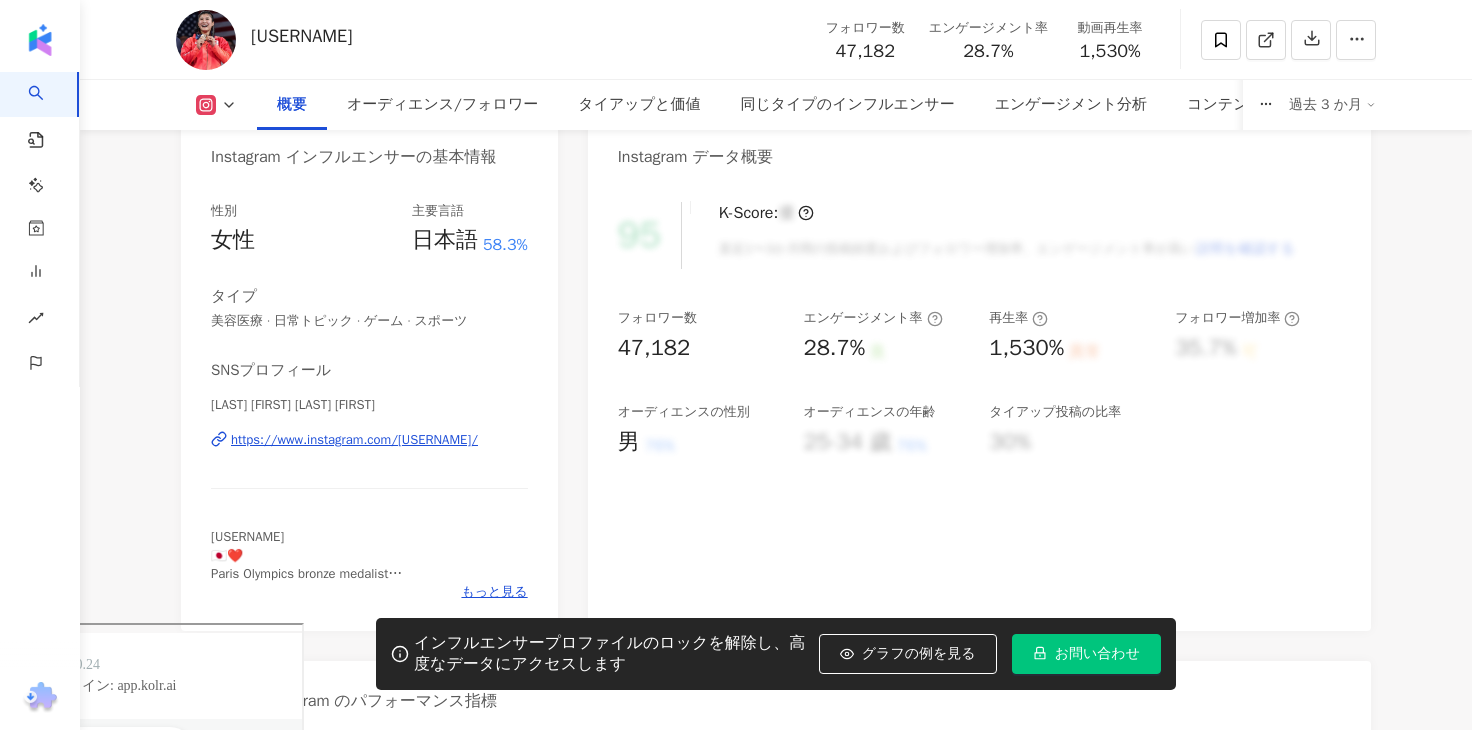 click on "https://www.instagram.com/nonoka_ozaki/" at bounding box center [354, 440] 